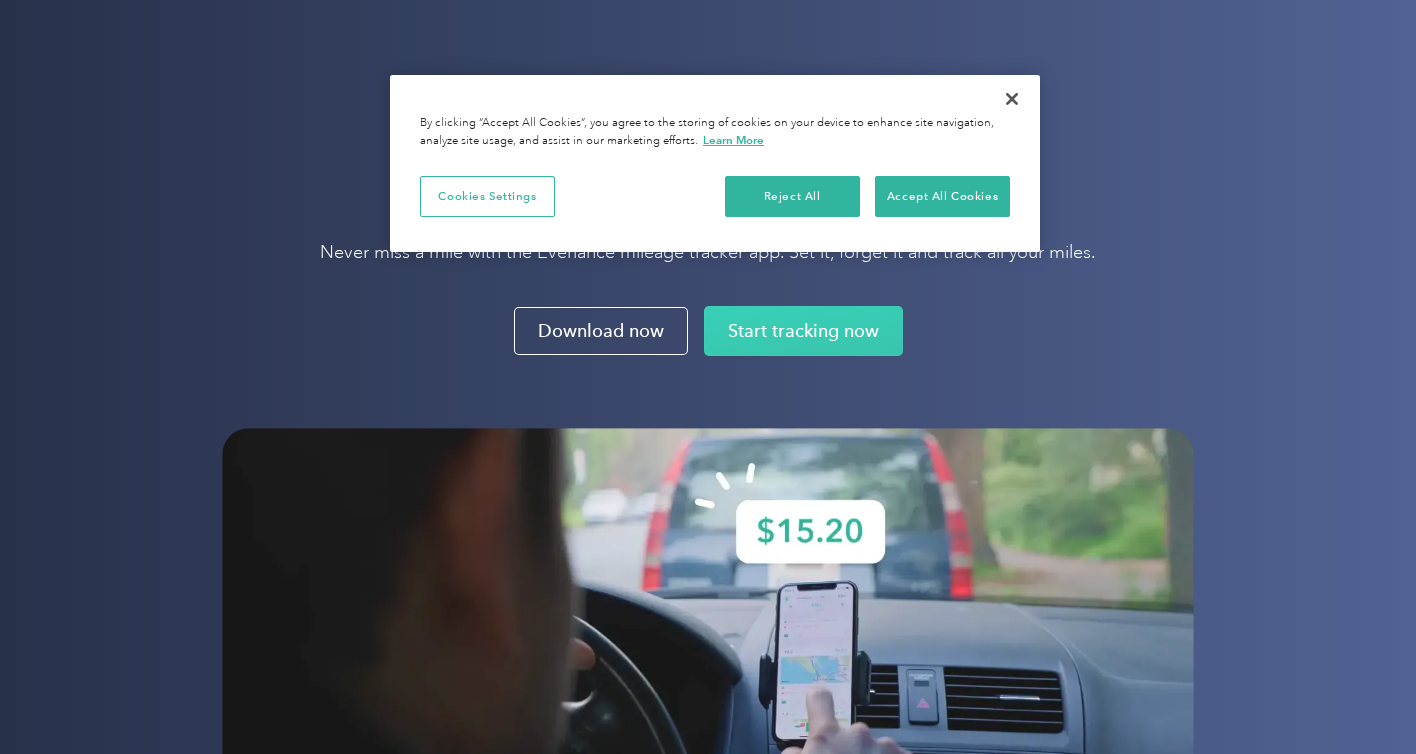 scroll, scrollTop: 0, scrollLeft: 0, axis: both 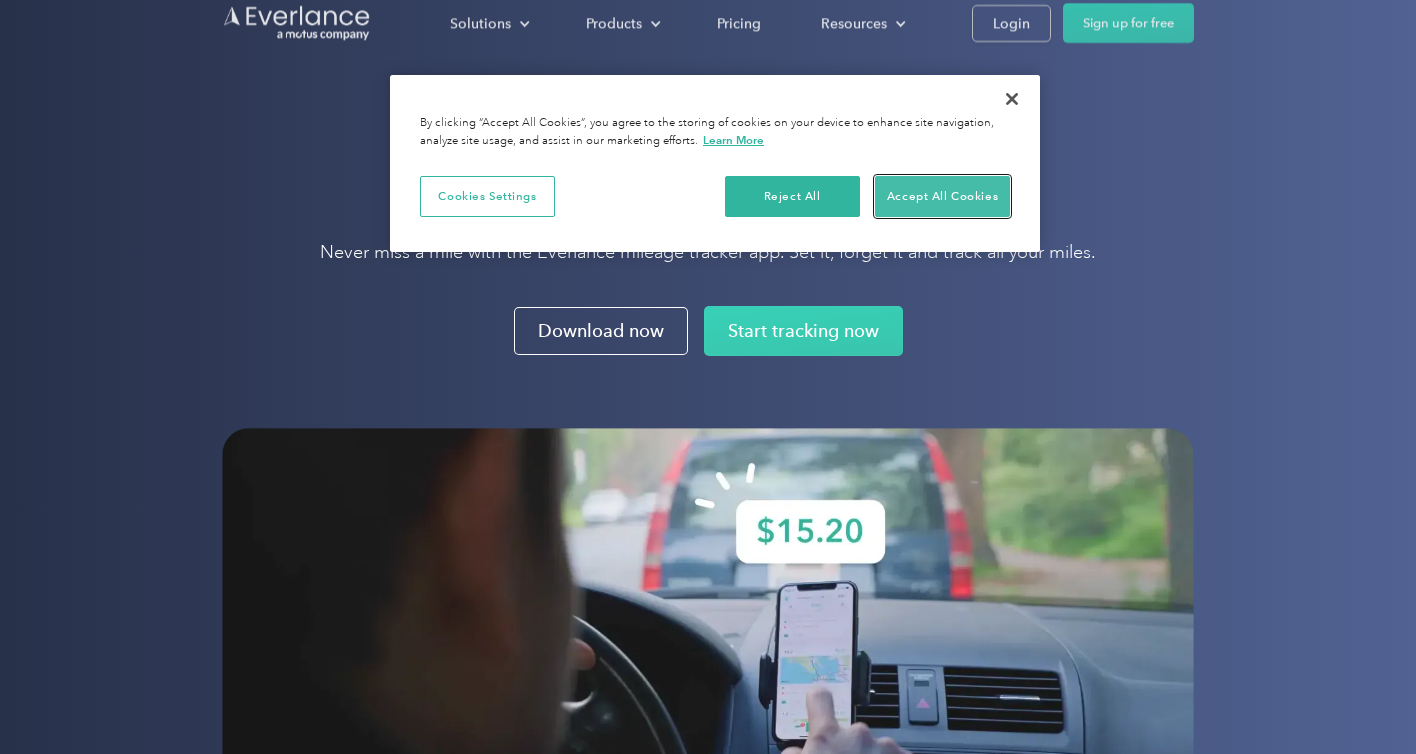 click on "Accept All Cookies" at bounding box center (942, 197) 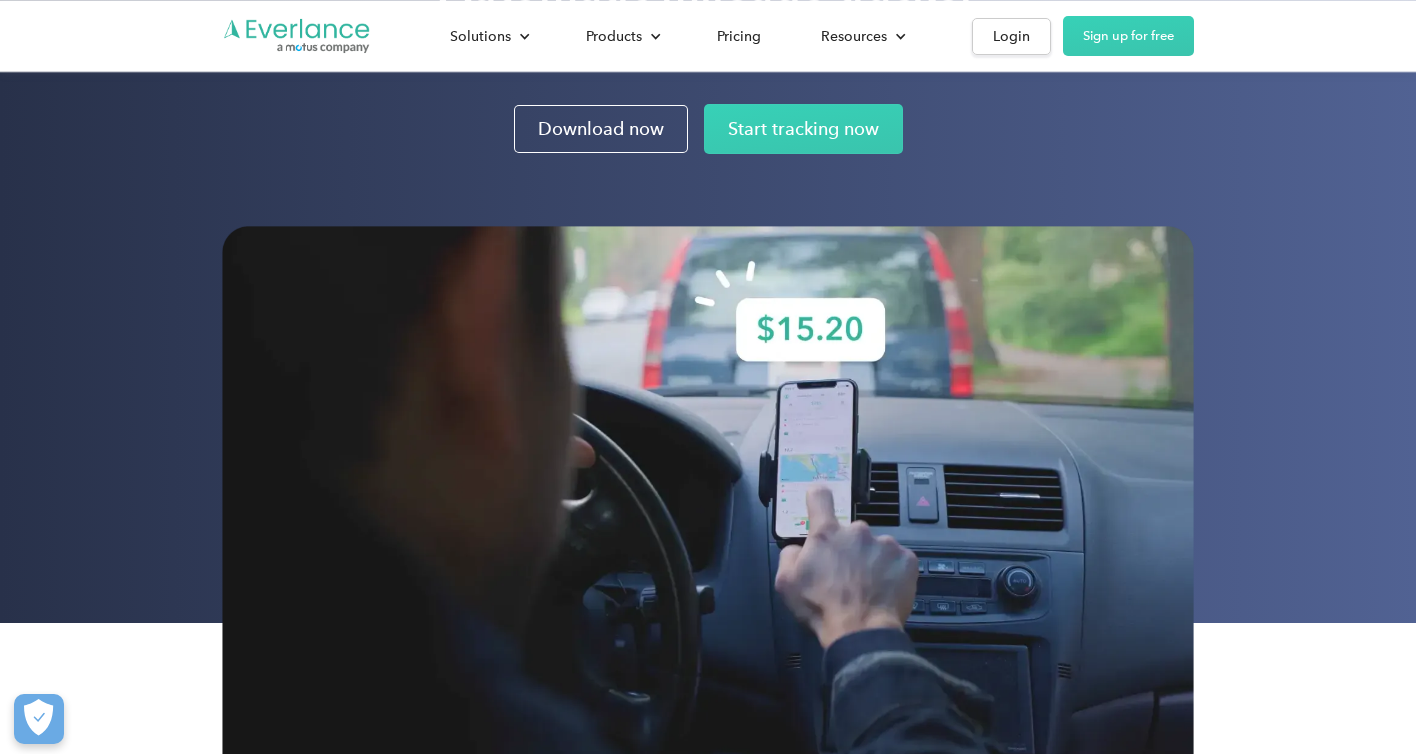scroll, scrollTop: 0, scrollLeft: 0, axis: both 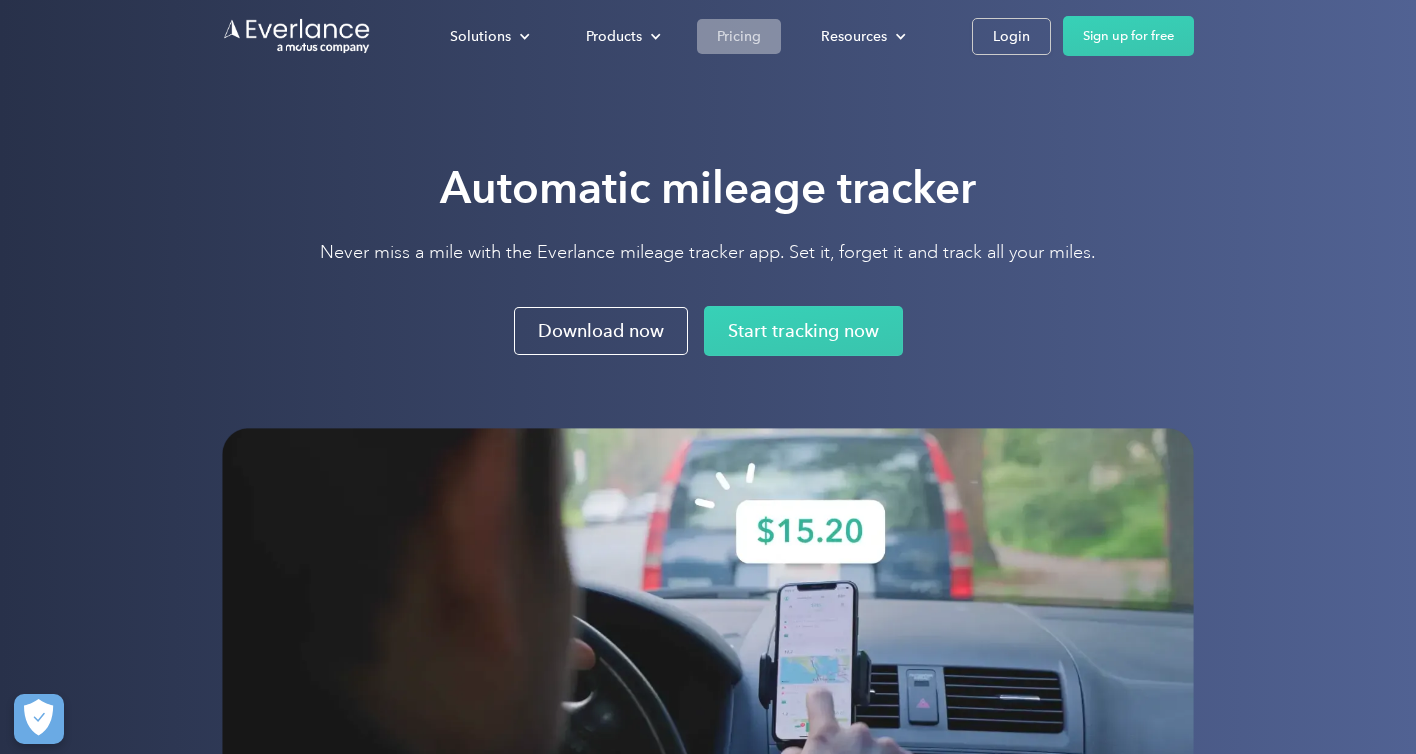 click on "Pricing" at bounding box center (739, 36) 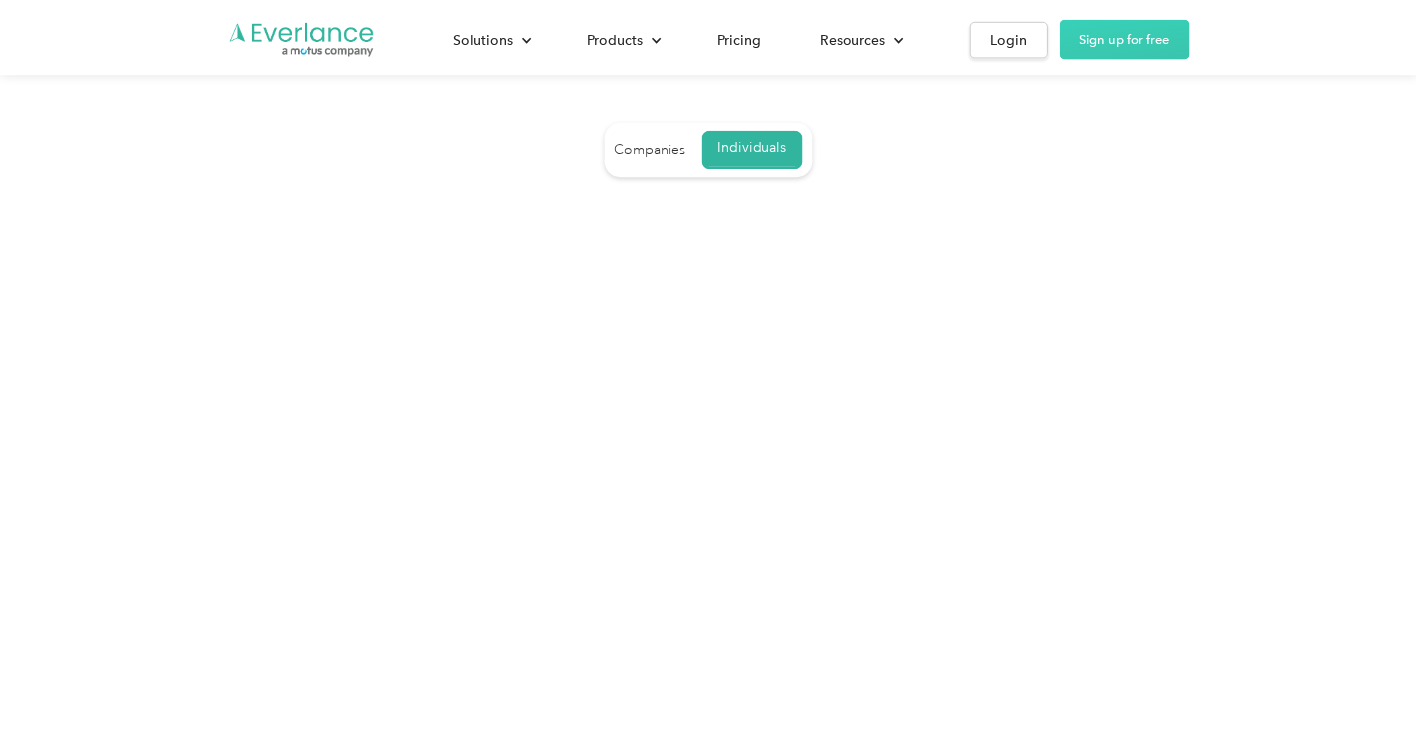 scroll, scrollTop: 0, scrollLeft: 0, axis: both 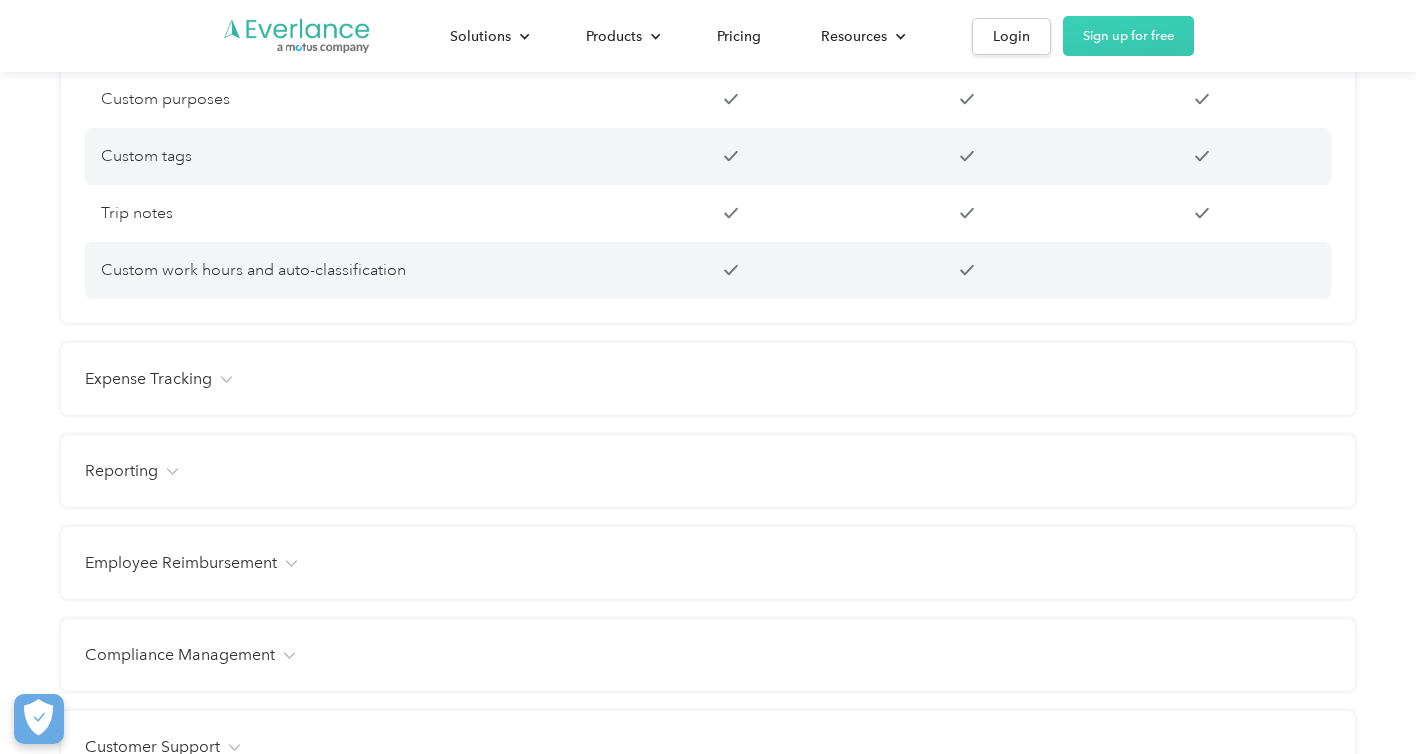 click on "Expense Tracking" at bounding box center (708, -363) 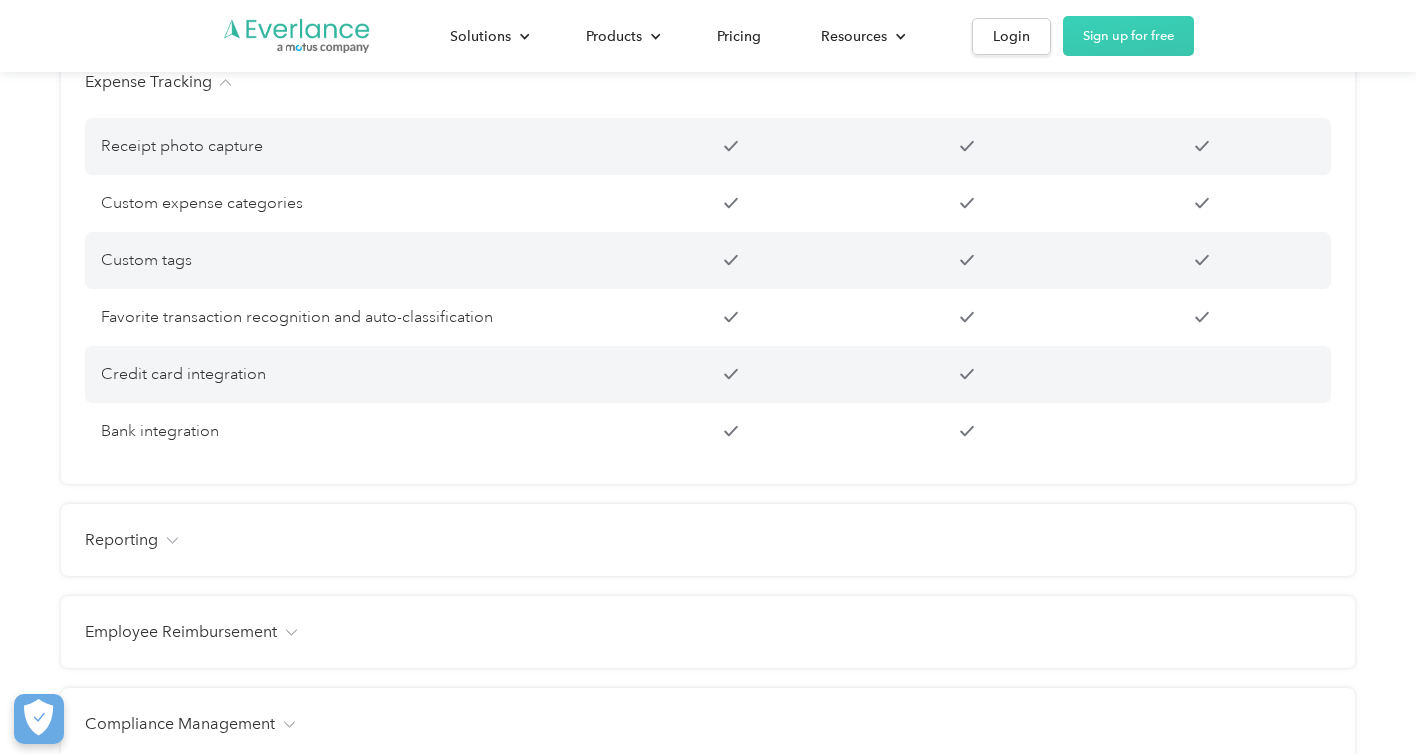 scroll, scrollTop: 2363, scrollLeft: 0, axis: vertical 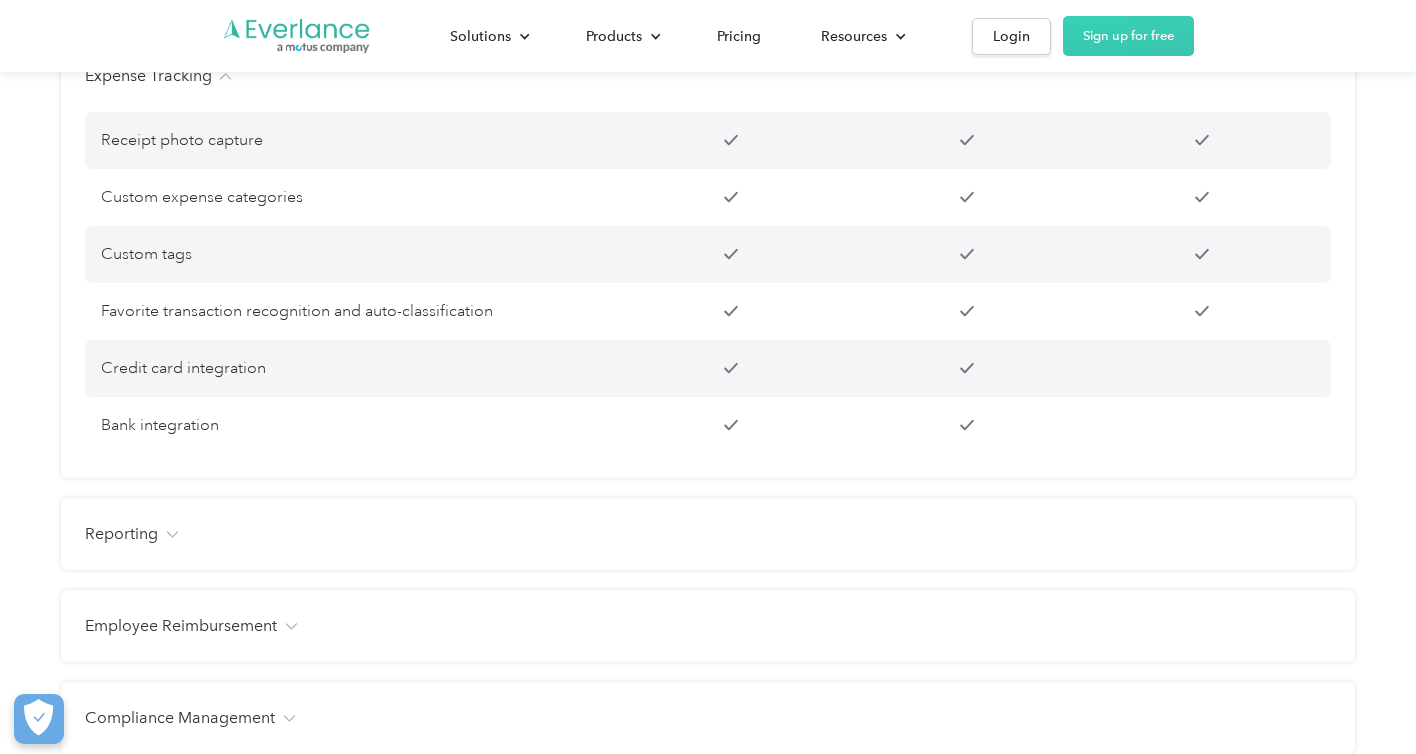 click on "Reporting Management dashboard Instant trip and expense visibility Full route maps Manual mileage and expense reports Auto-created expense reports Report approval flows Outlier flags Bulk report approvals CSV and PDF exports Customizable data exports Commute disallowance Report status notifications Report submission reminders" at bounding box center (708, 534) 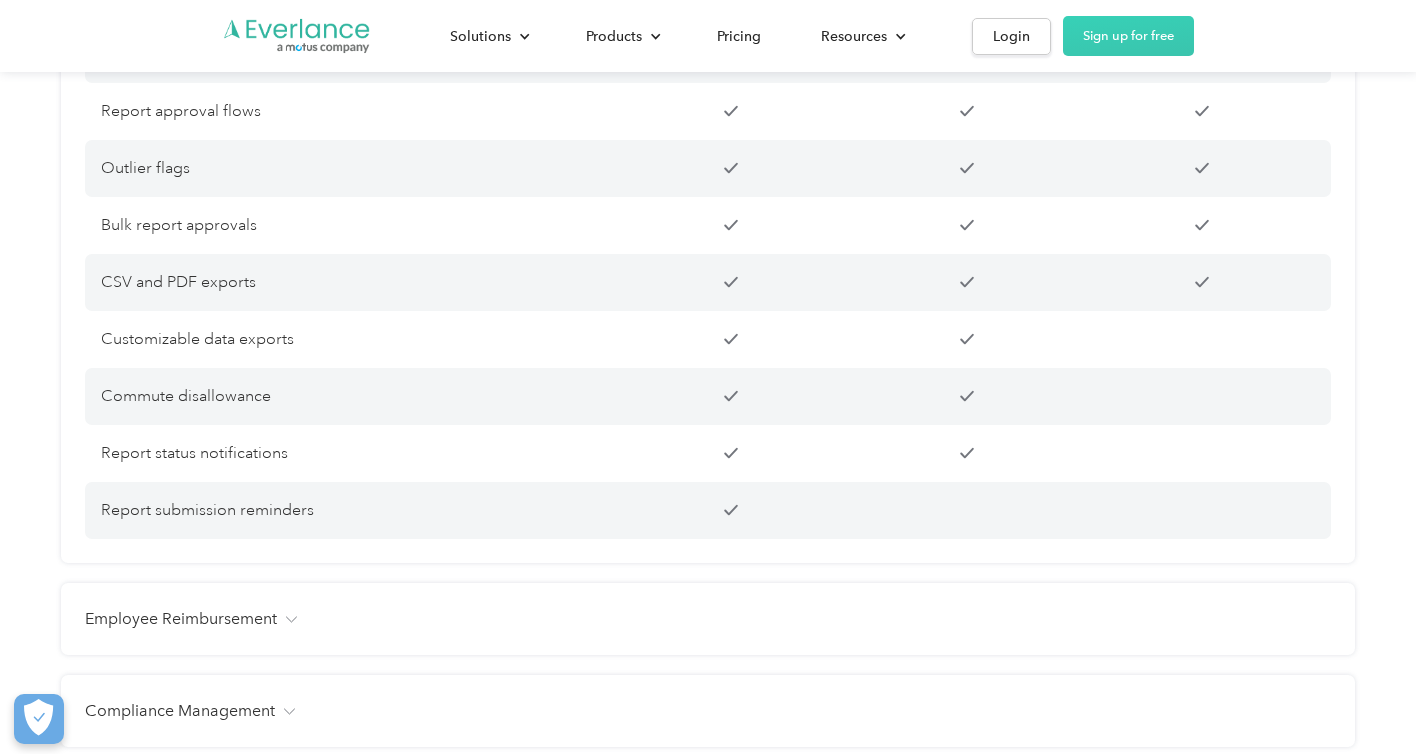 scroll, scrollTop: 3138, scrollLeft: 0, axis: vertical 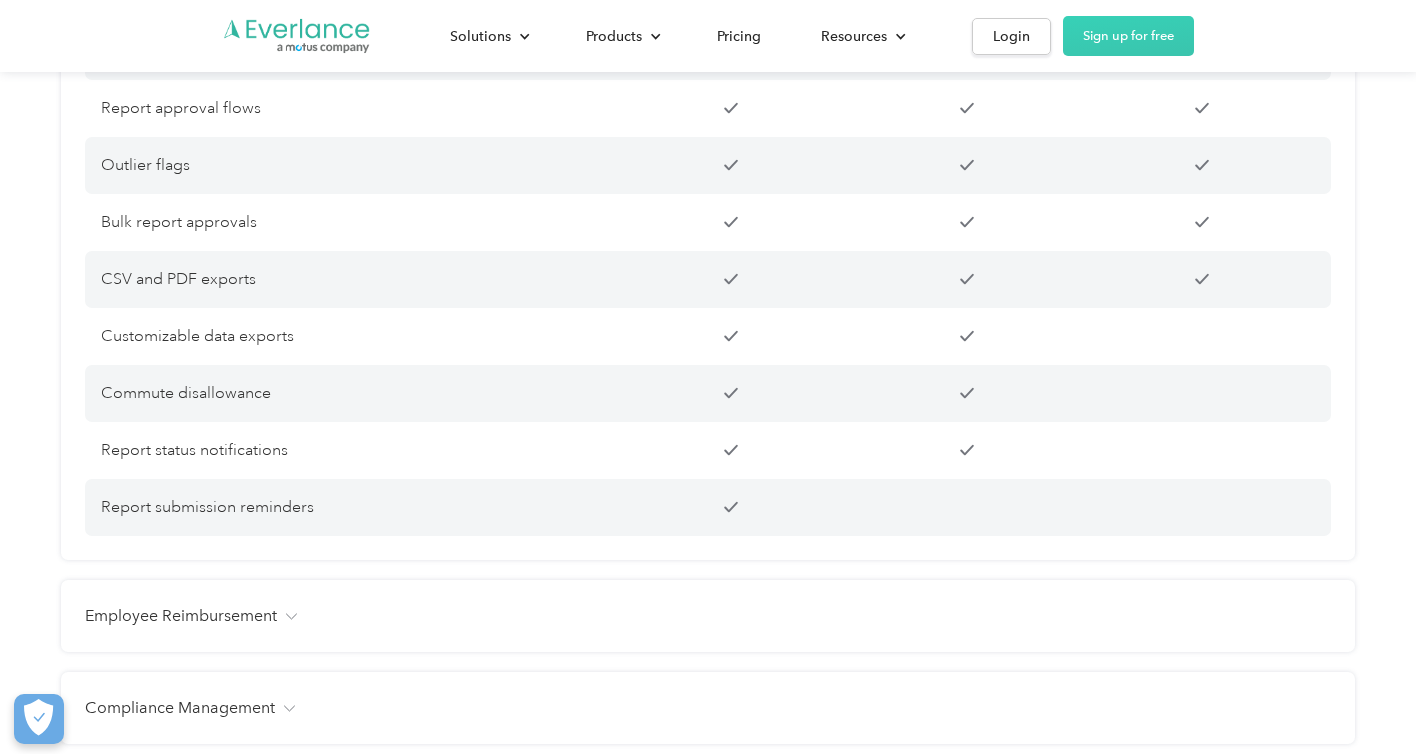 click on "Compliance Management" at bounding box center (708, -1441) 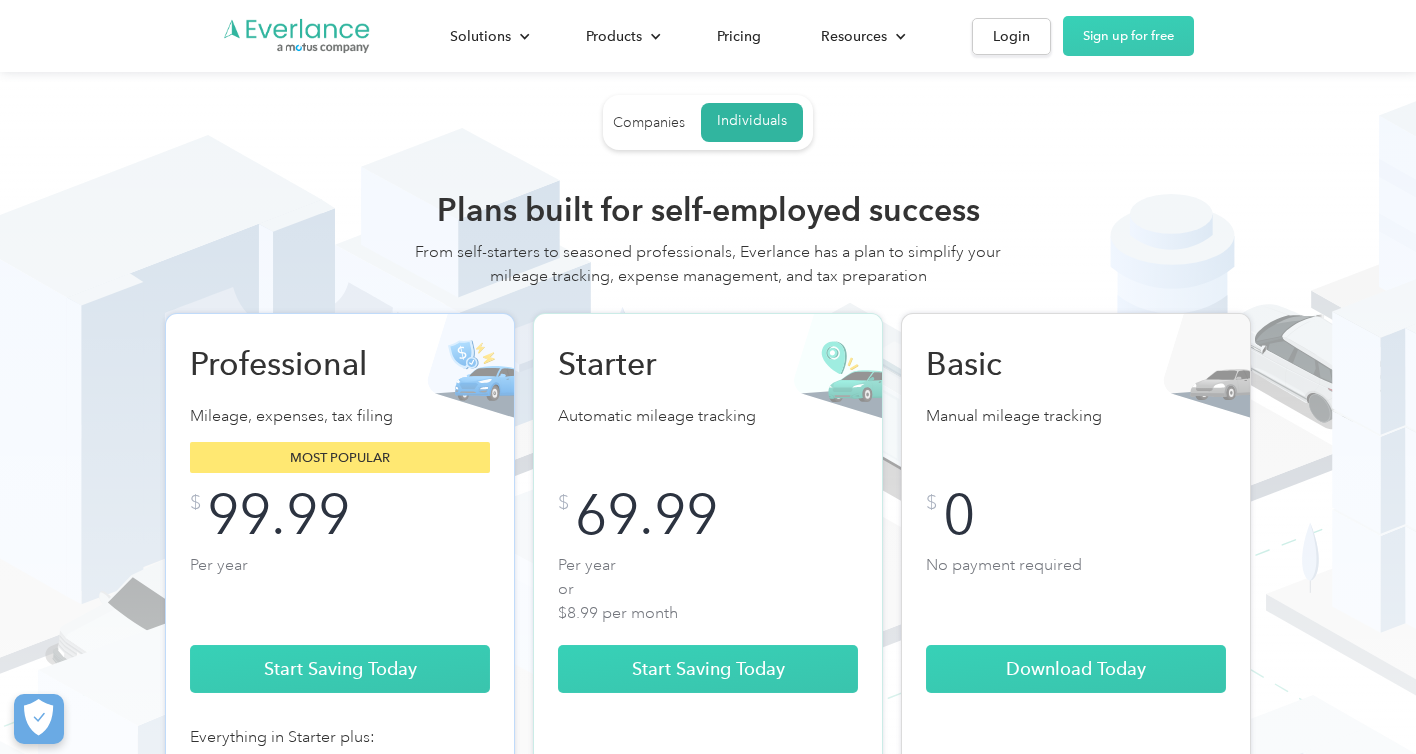 scroll, scrollTop: 0, scrollLeft: 0, axis: both 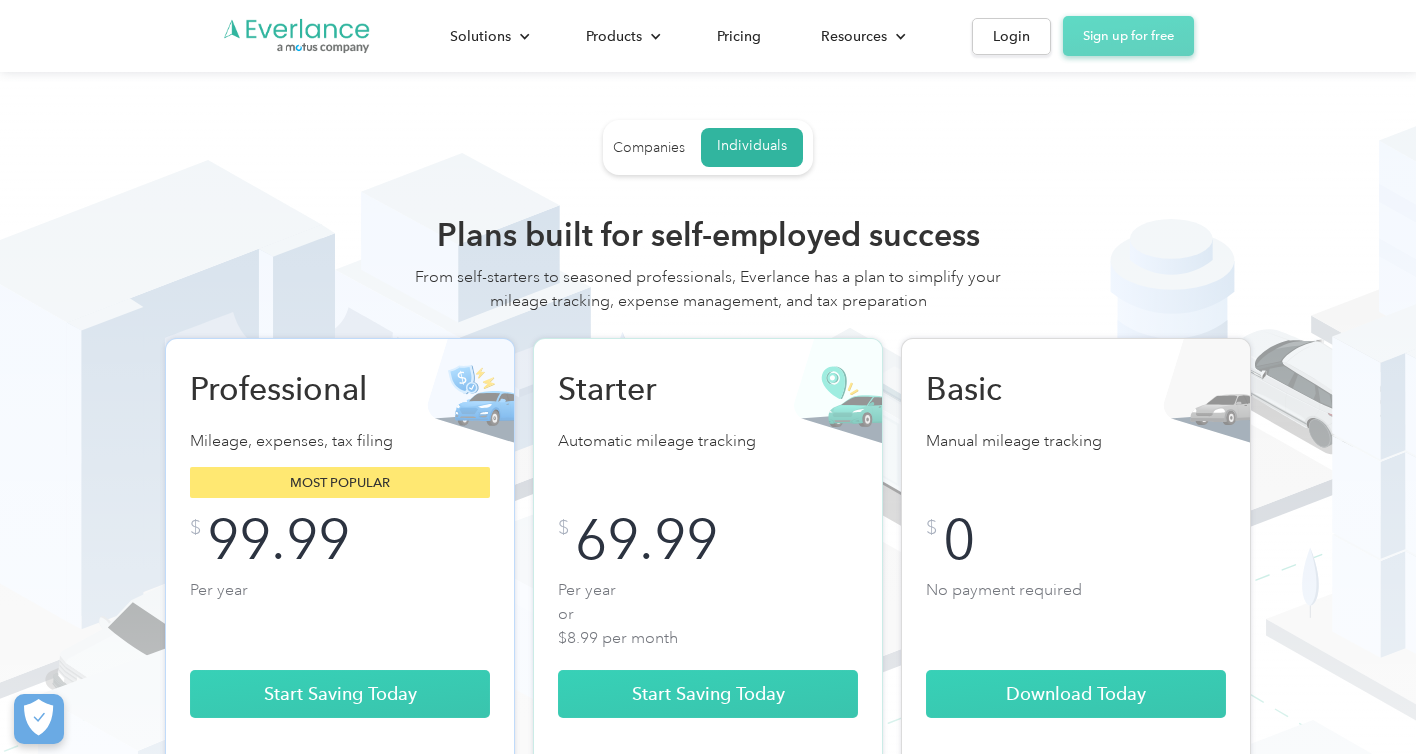 click on "Sign up for free" at bounding box center (1128, 36) 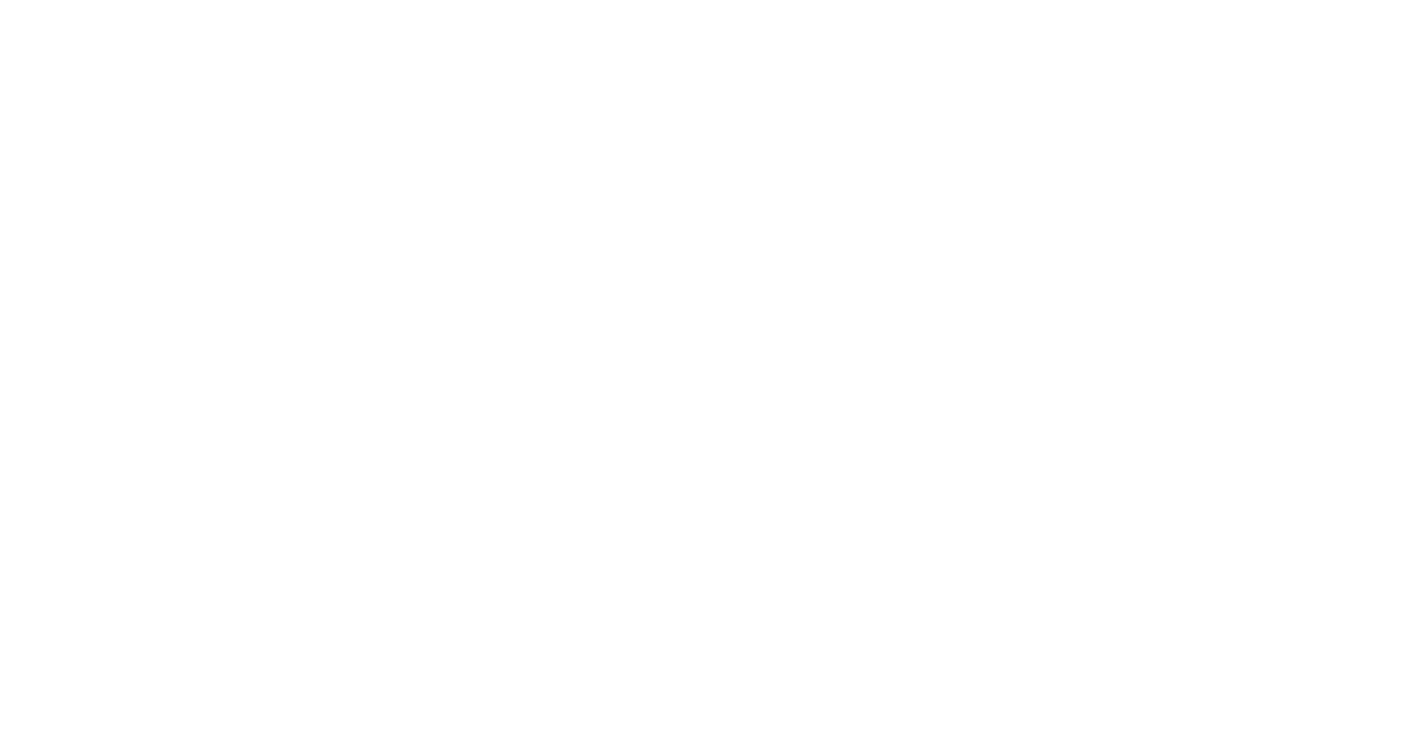 scroll, scrollTop: 0, scrollLeft: 0, axis: both 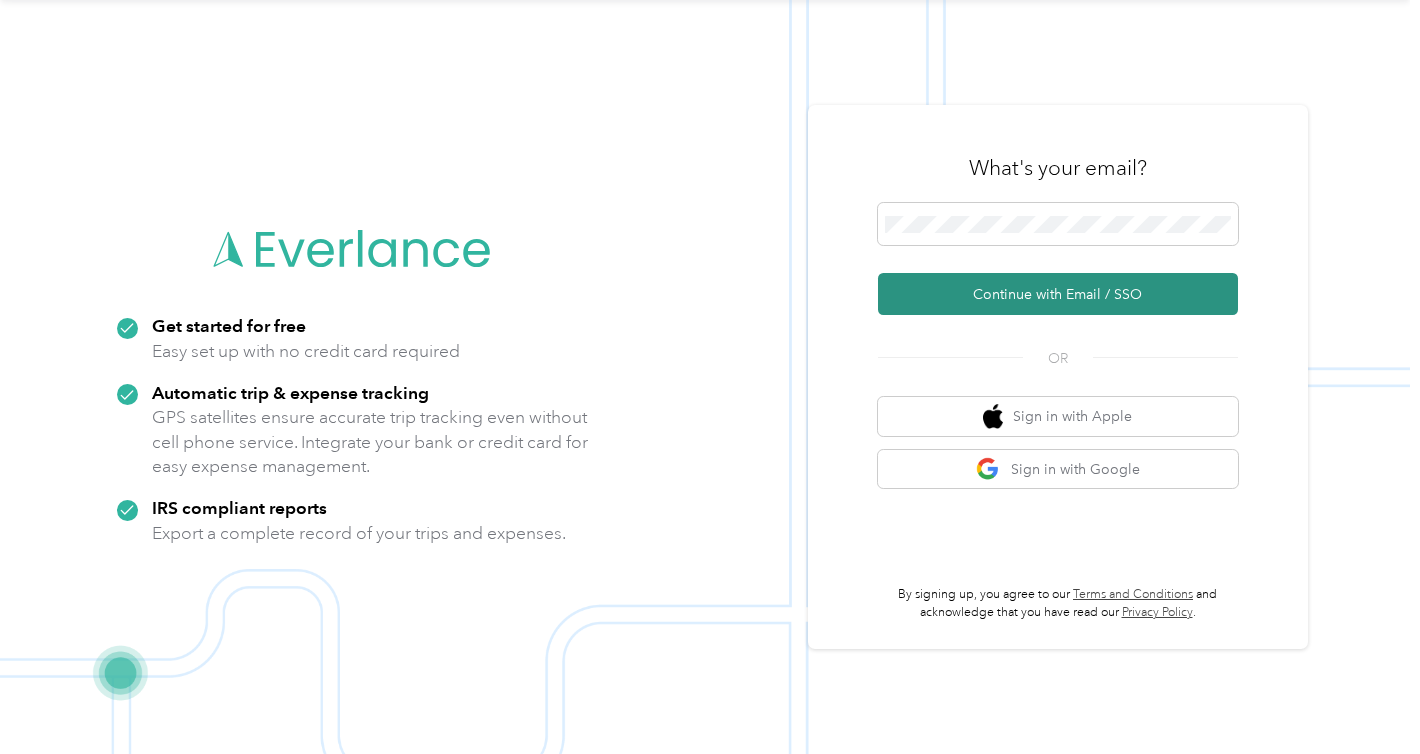 click on "Continue with Email / SSO" at bounding box center (1058, 294) 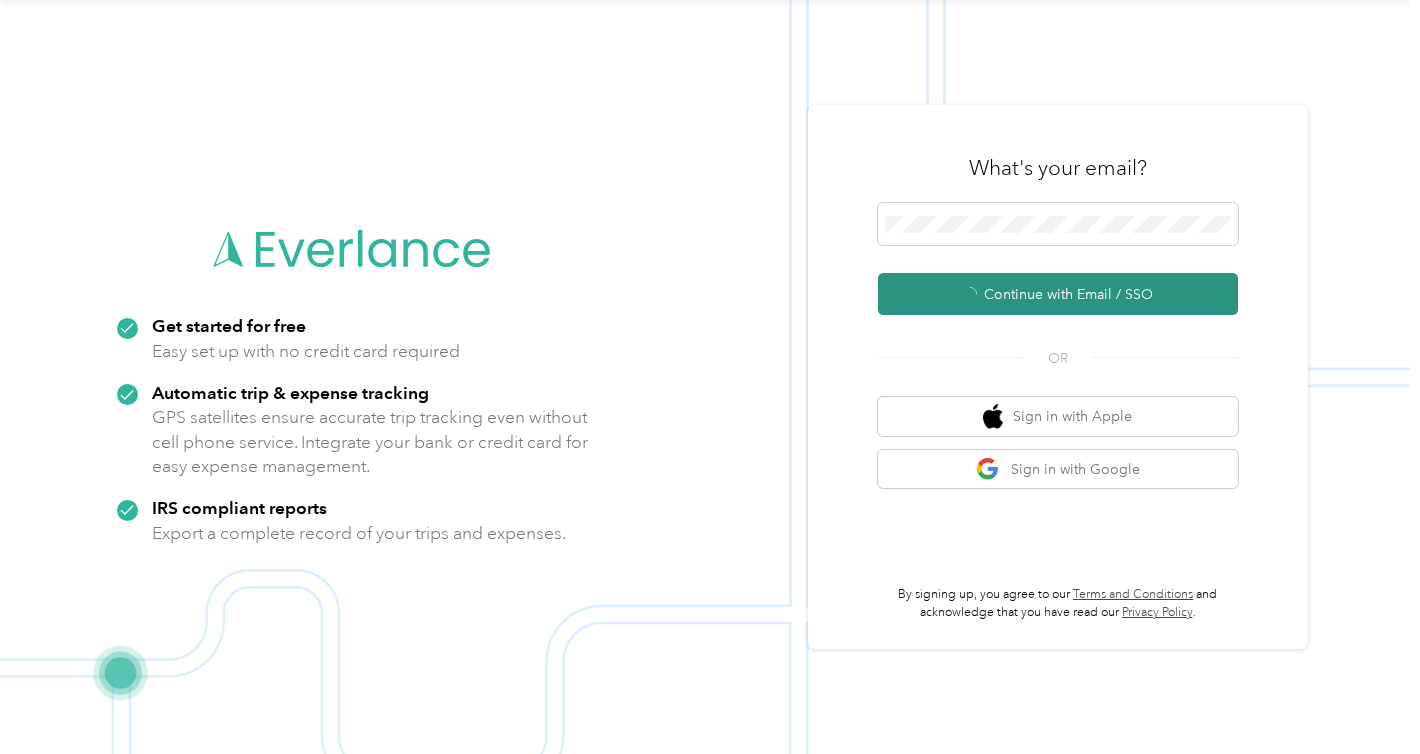 scroll, scrollTop: 0, scrollLeft: 0, axis: both 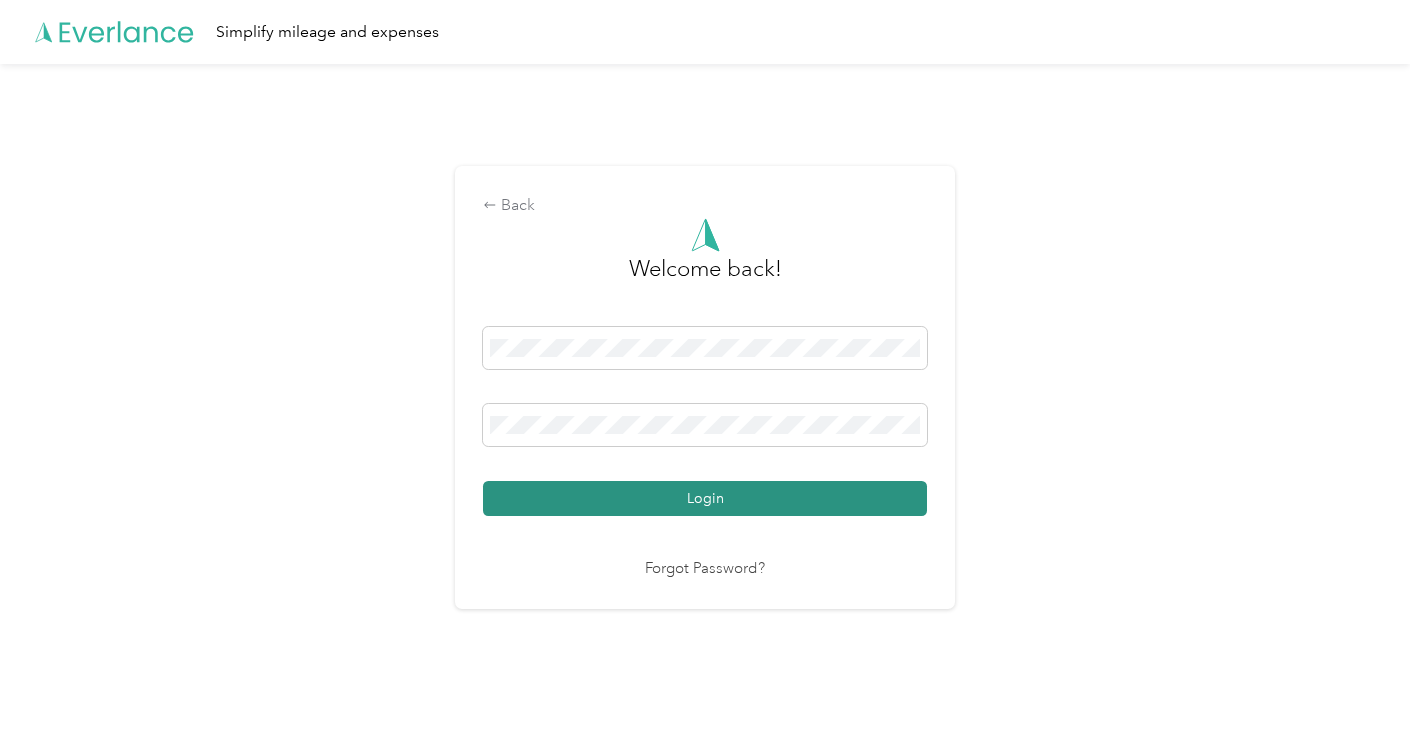 click on "Login" at bounding box center (705, 498) 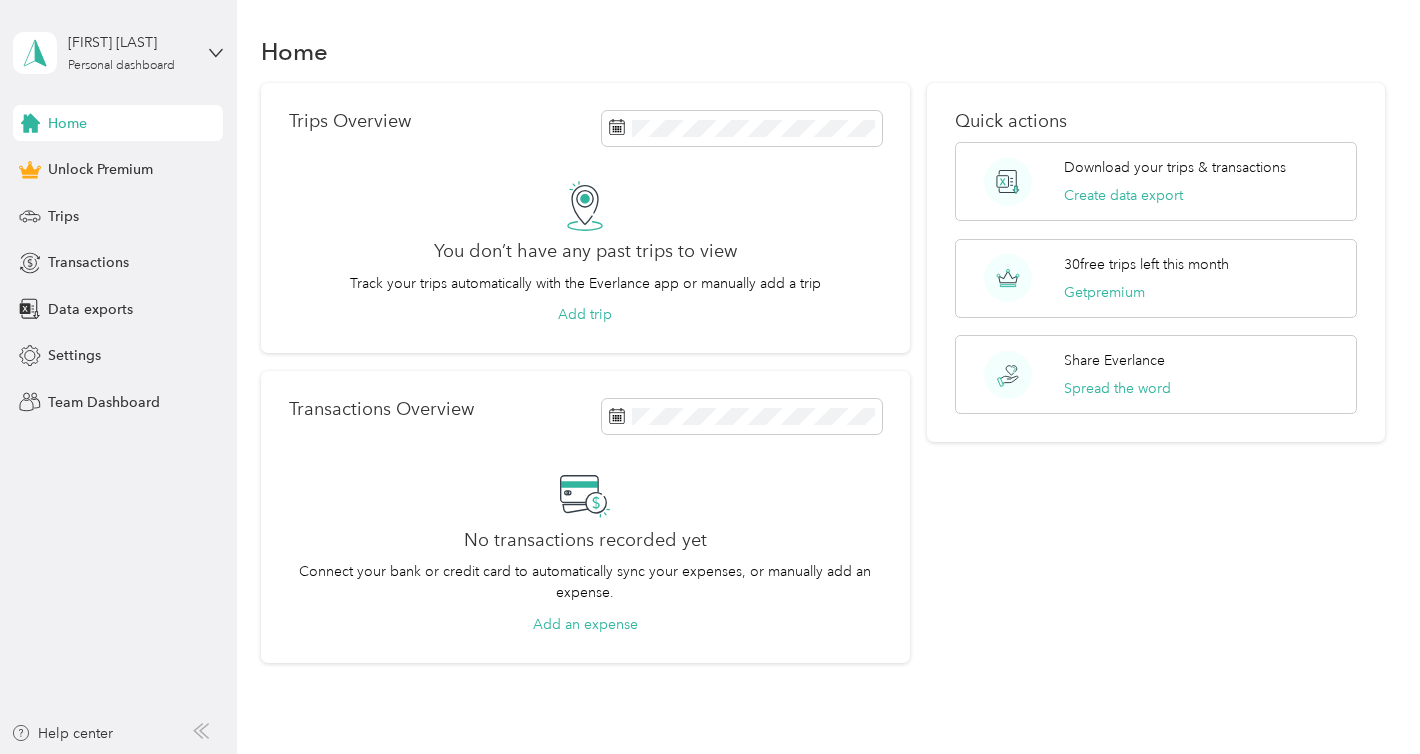 scroll, scrollTop: 9, scrollLeft: 0, axis: vertical 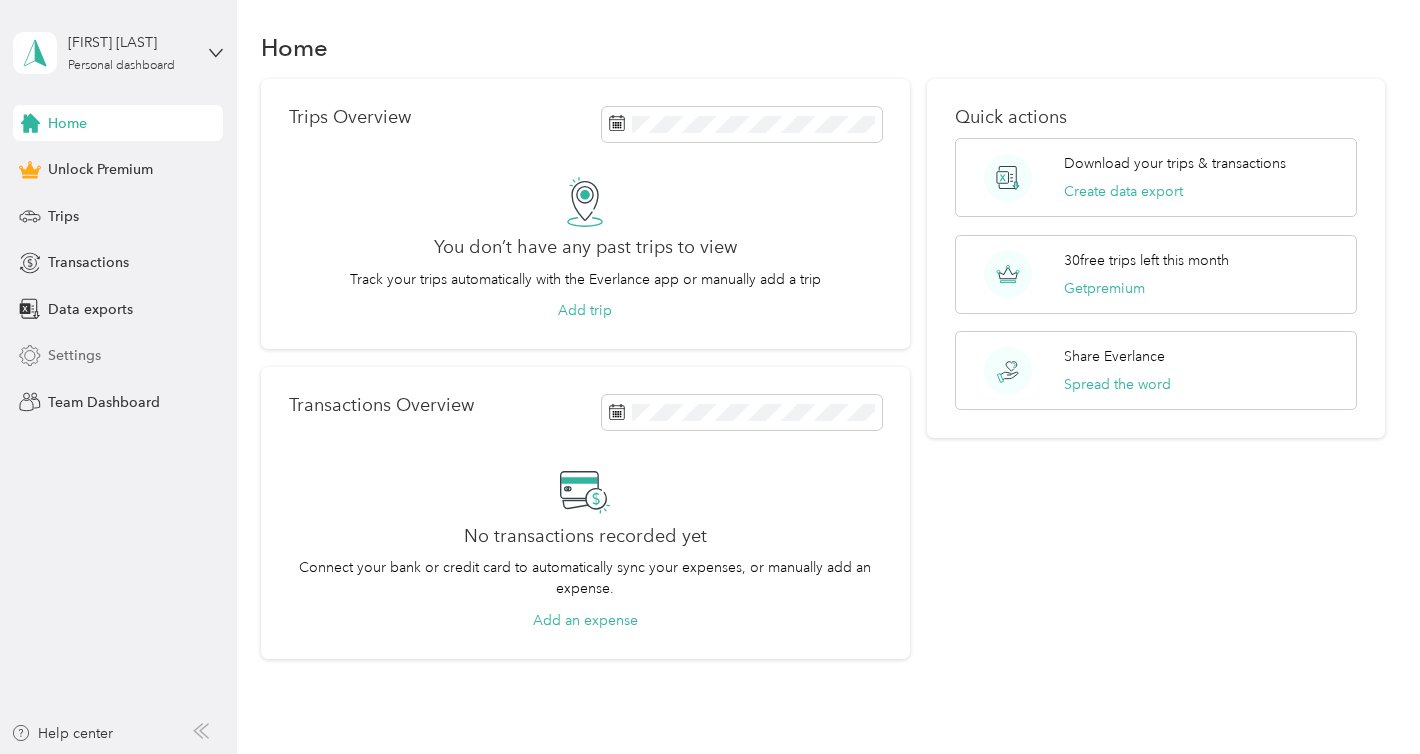 click on "Settings" at bounding box center (74, 355) 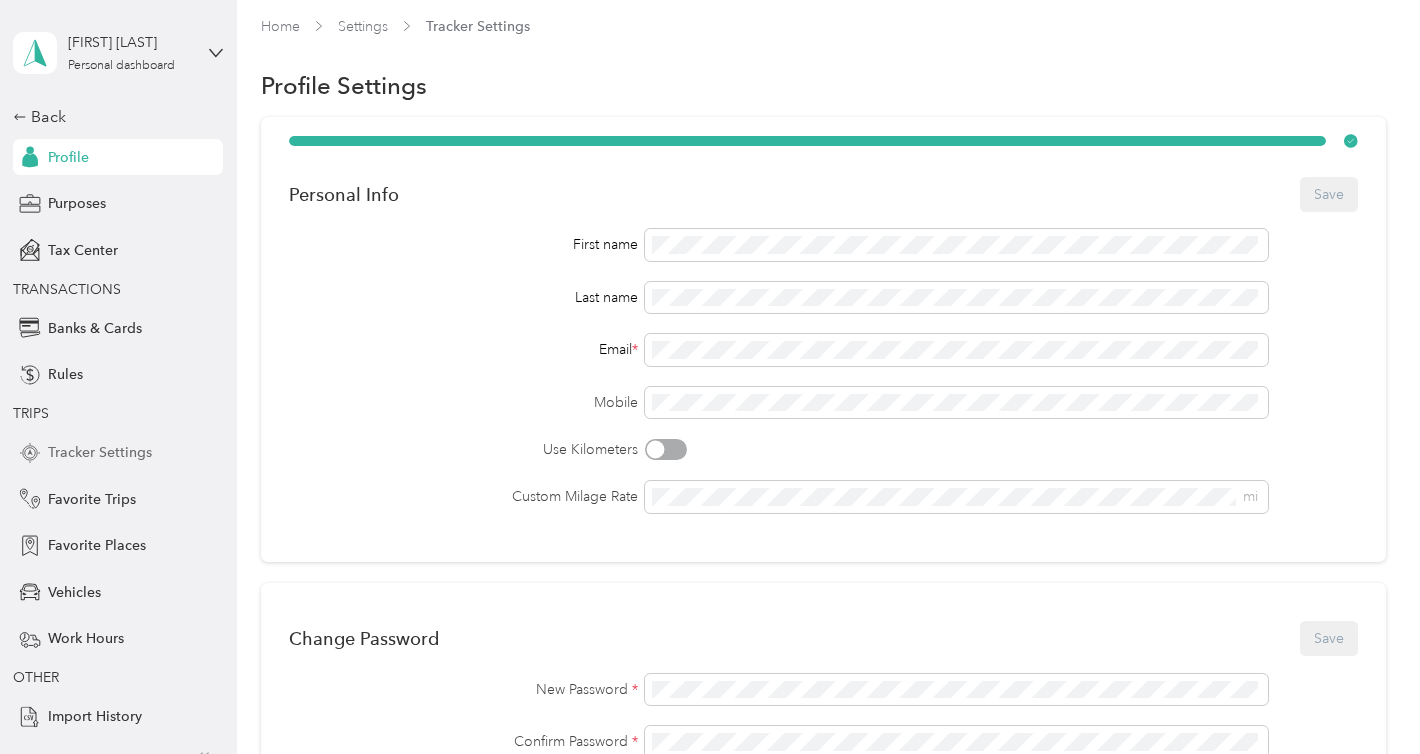 click on "Tracker Settings" at bounding box center (118, 453) 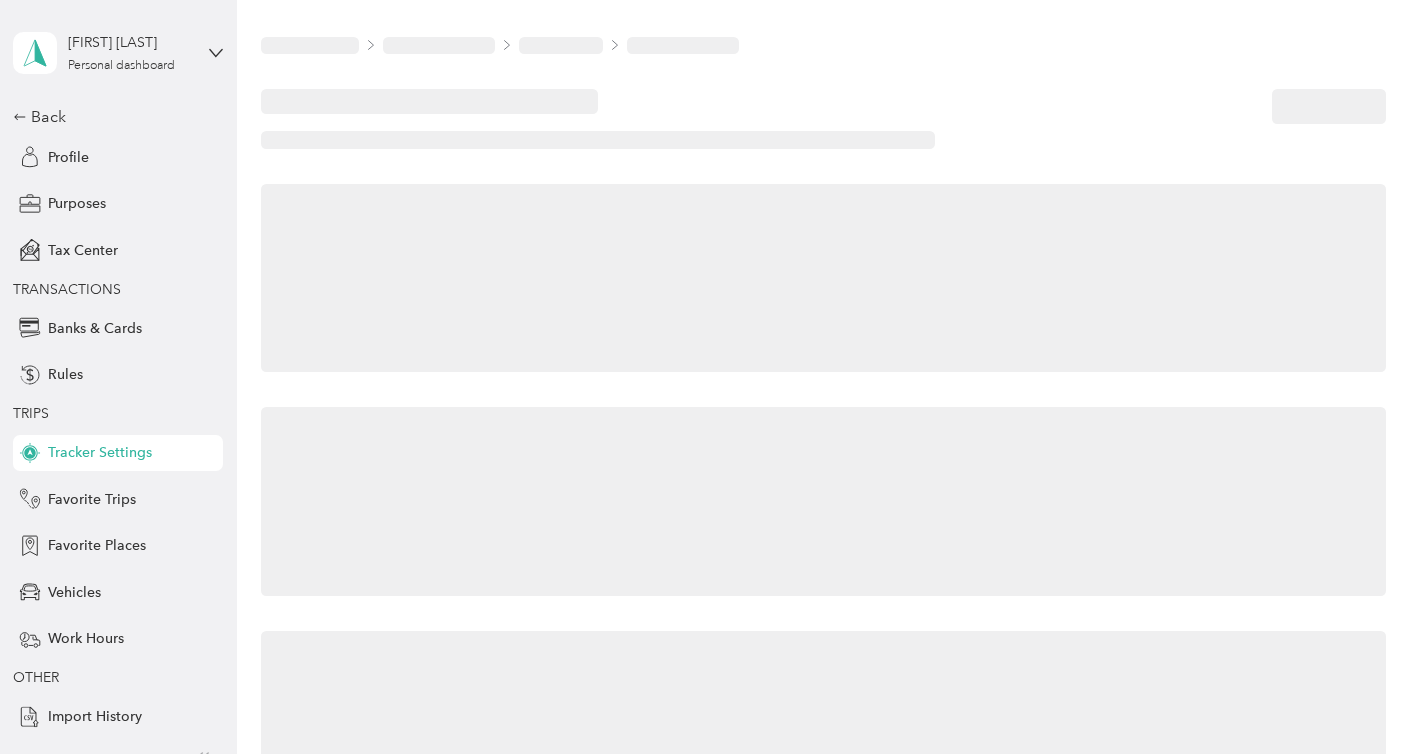 scroll, scrollTop: 0, scrollLeft: 0, axis: both 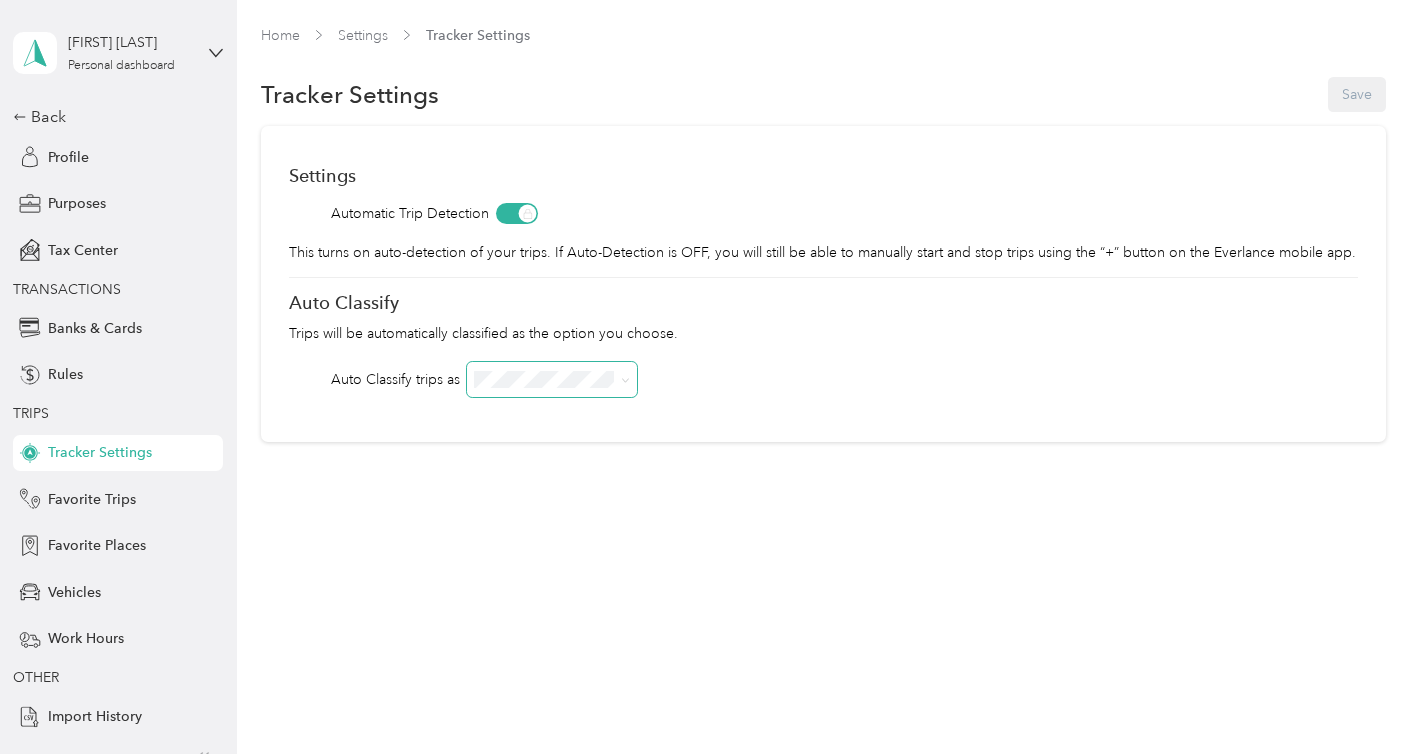 click at bounding box center [622, 379] 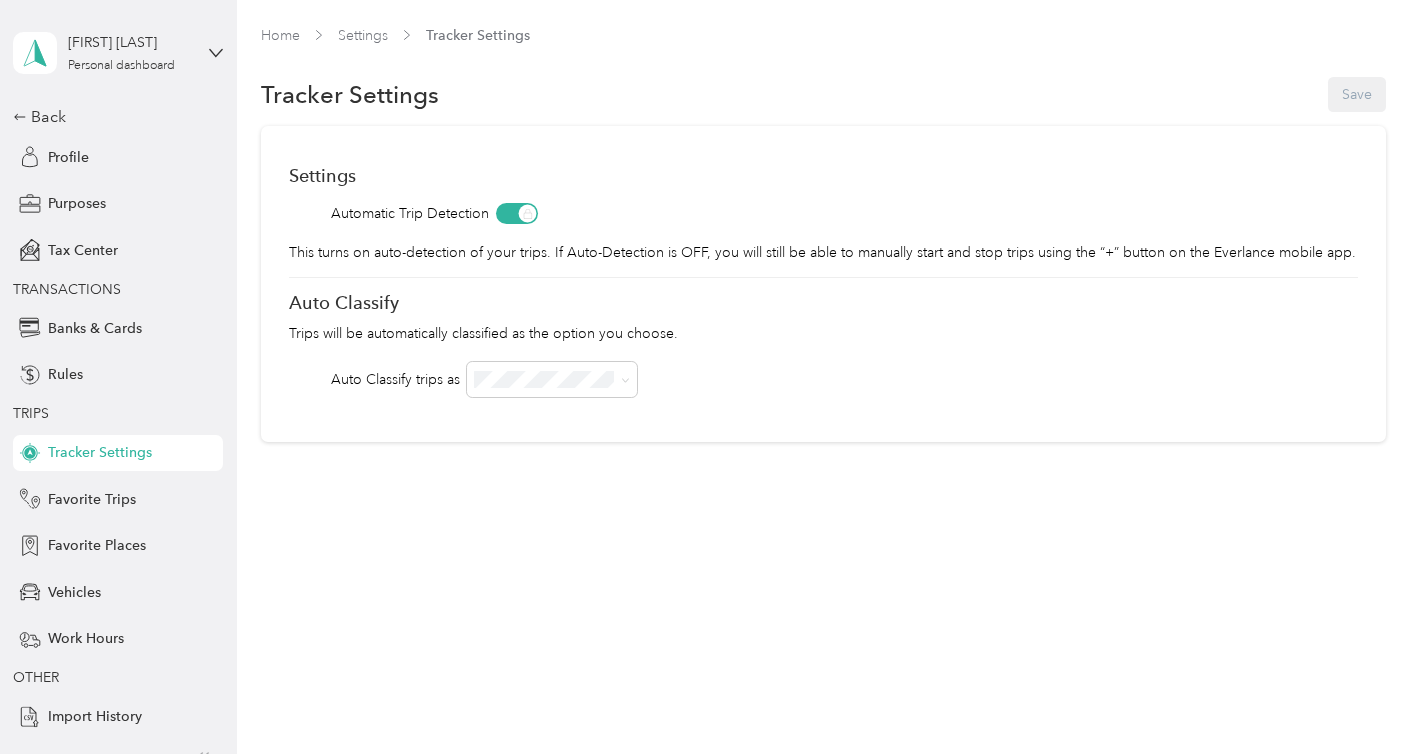 click on "Auto Classify trips as" at bounding box center [823, 379] 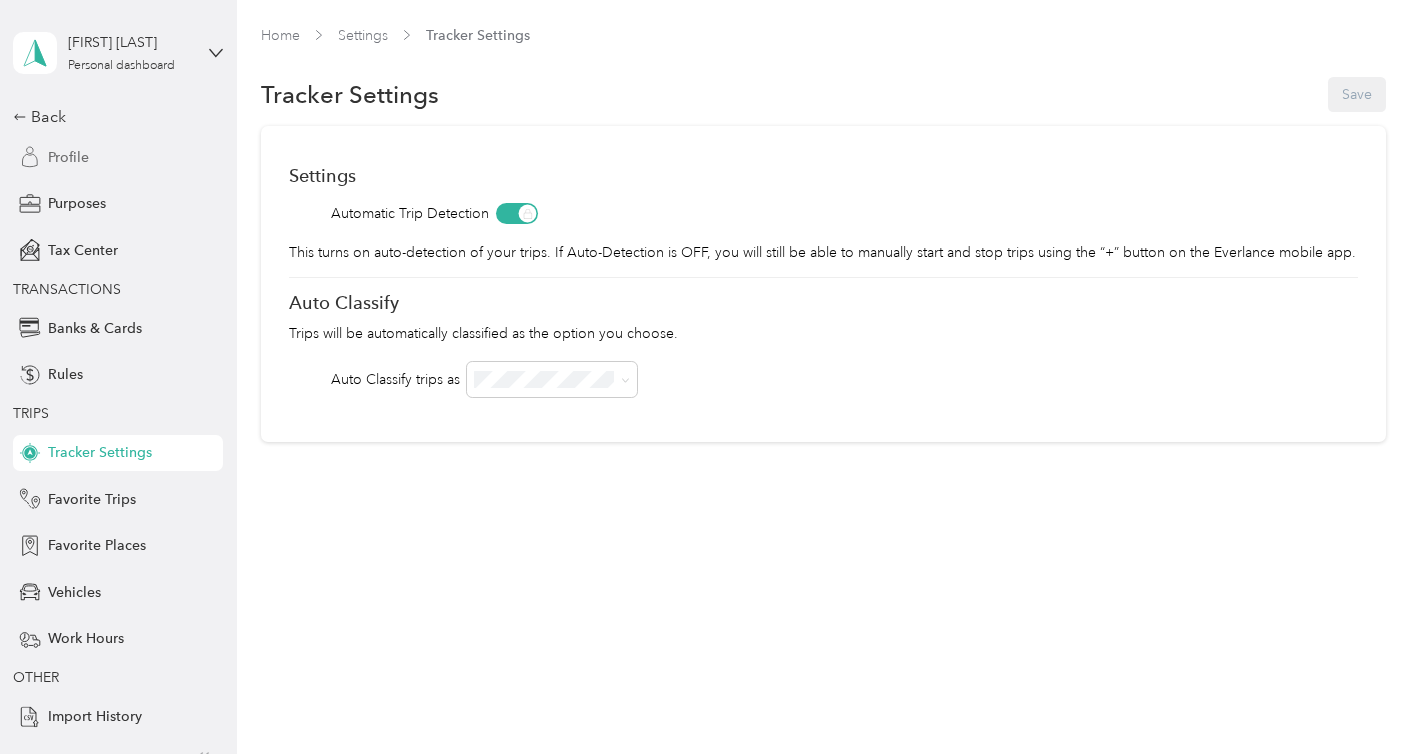 click on "Profile" at bounding box center (118, 157) 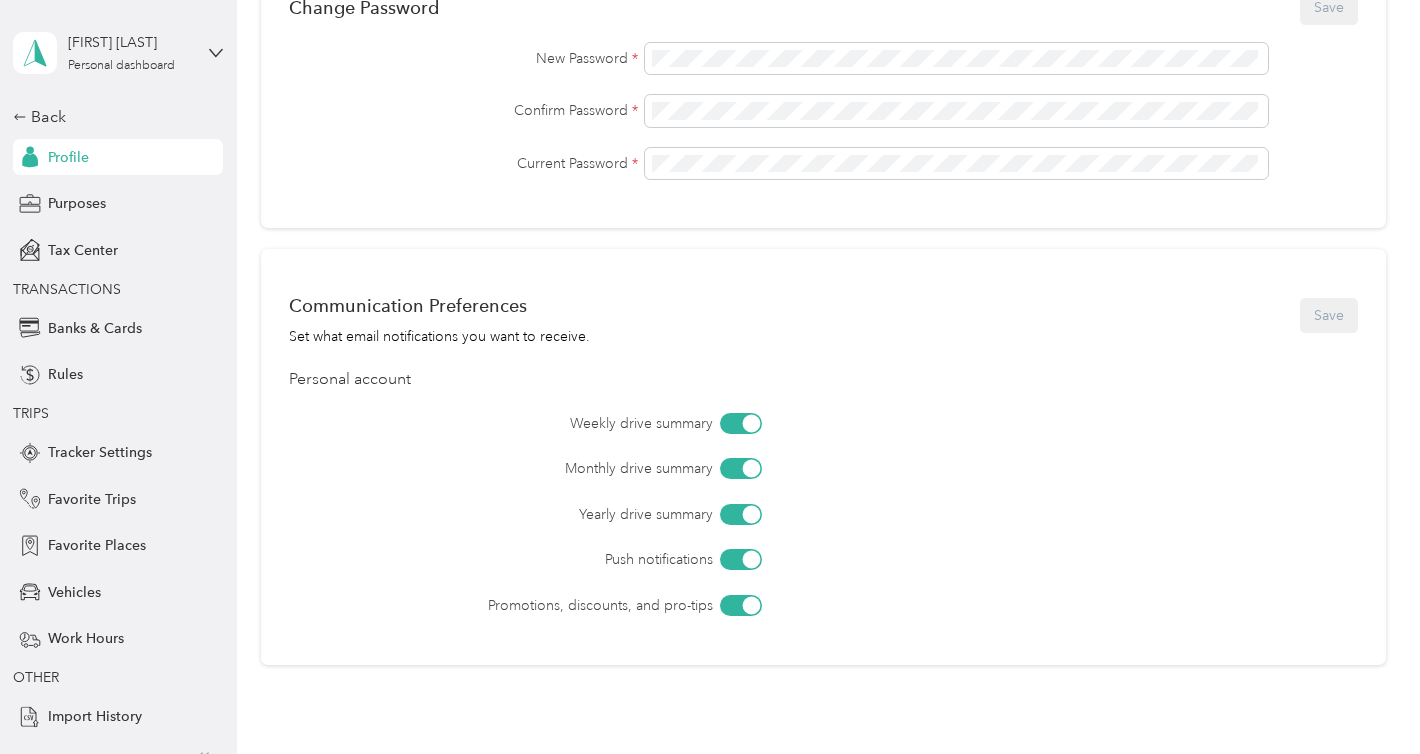 scroll, scrollTop: 778, scrollLeft: 0, axis: vertical 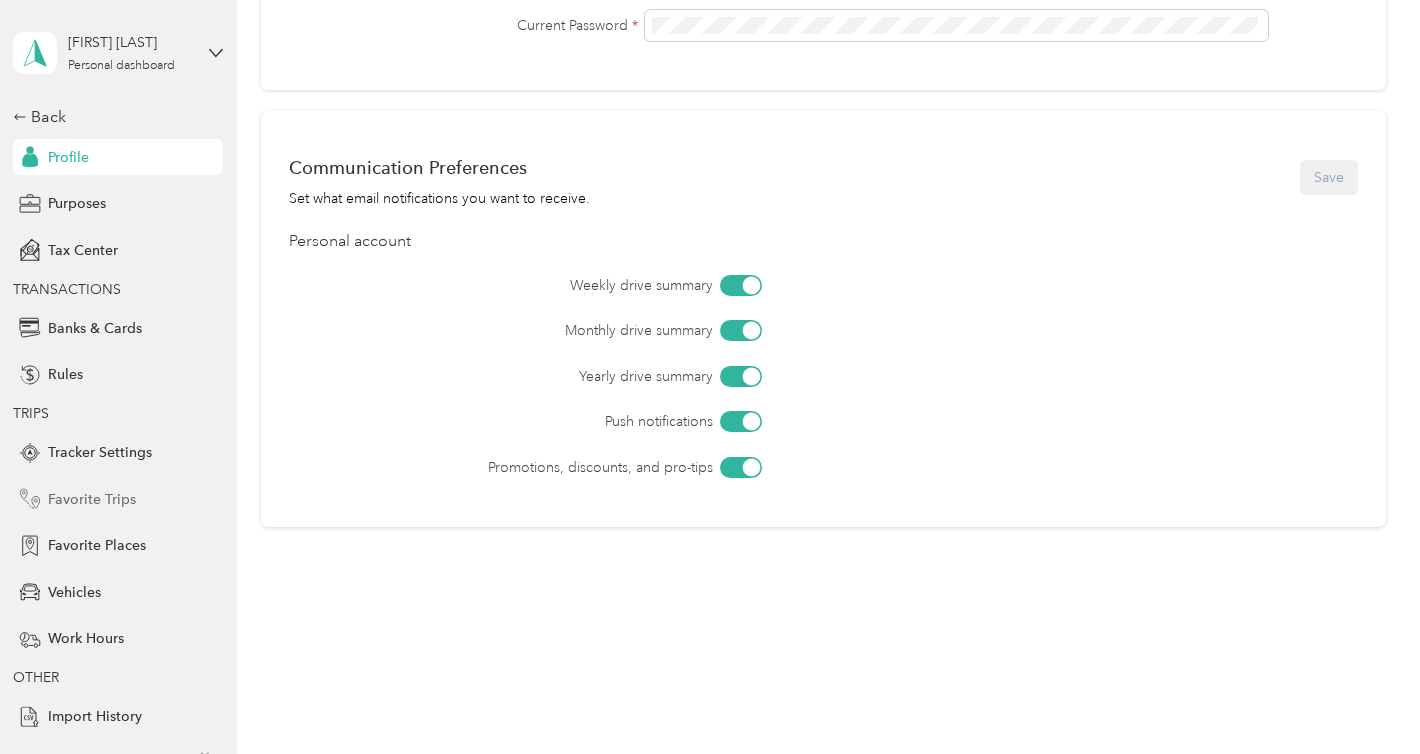 click on "Favorite Trips" at bounding box center (92, 499) 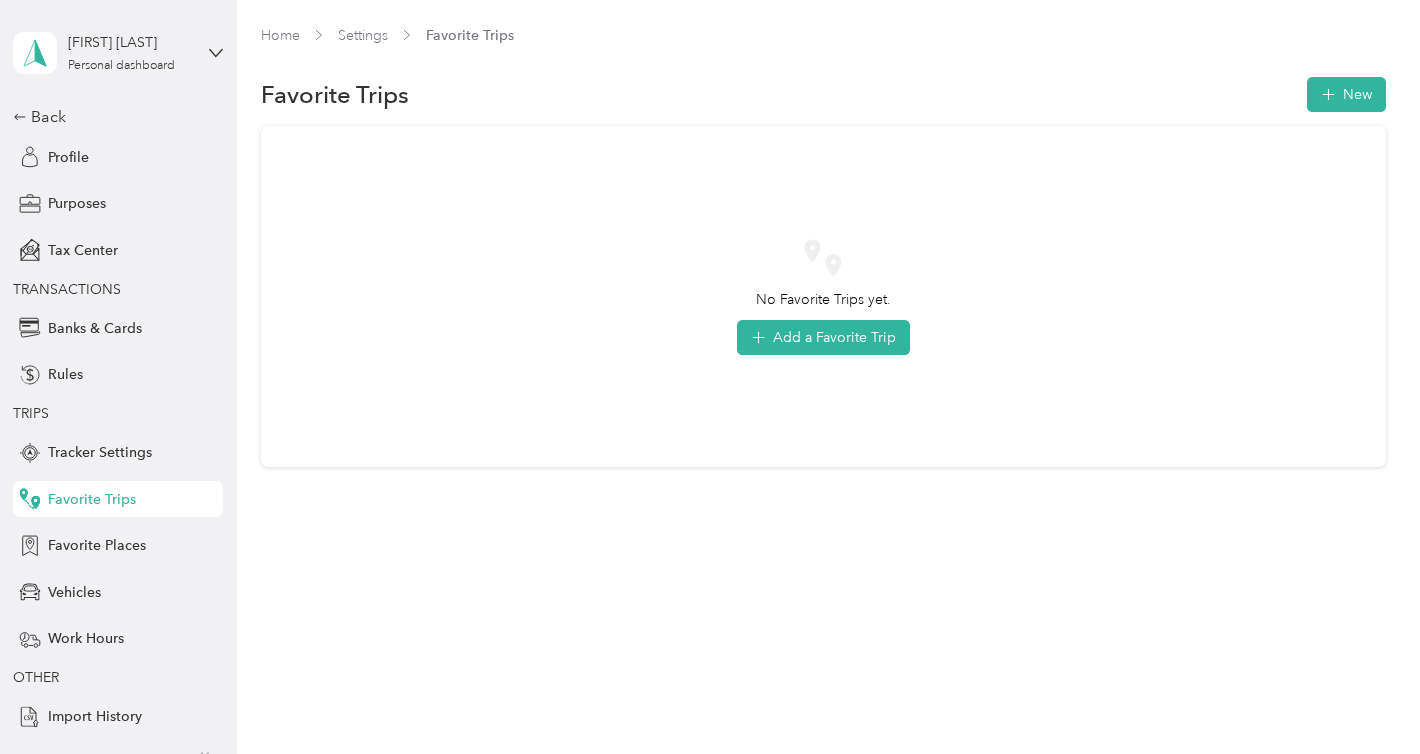 scroll, scrollTop: 0, scrollLeft: 0, axis: both 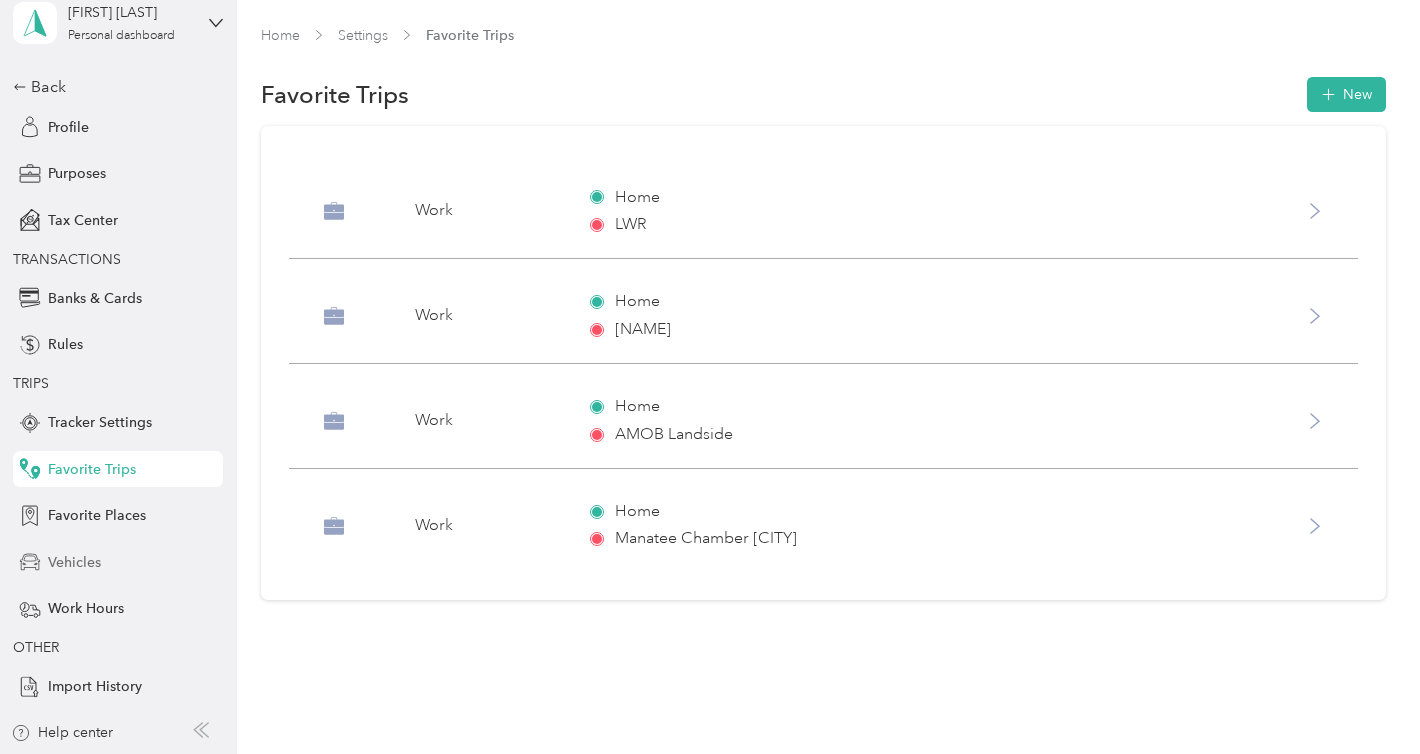 click on "Vehicles" at bounding box center (74, 562) 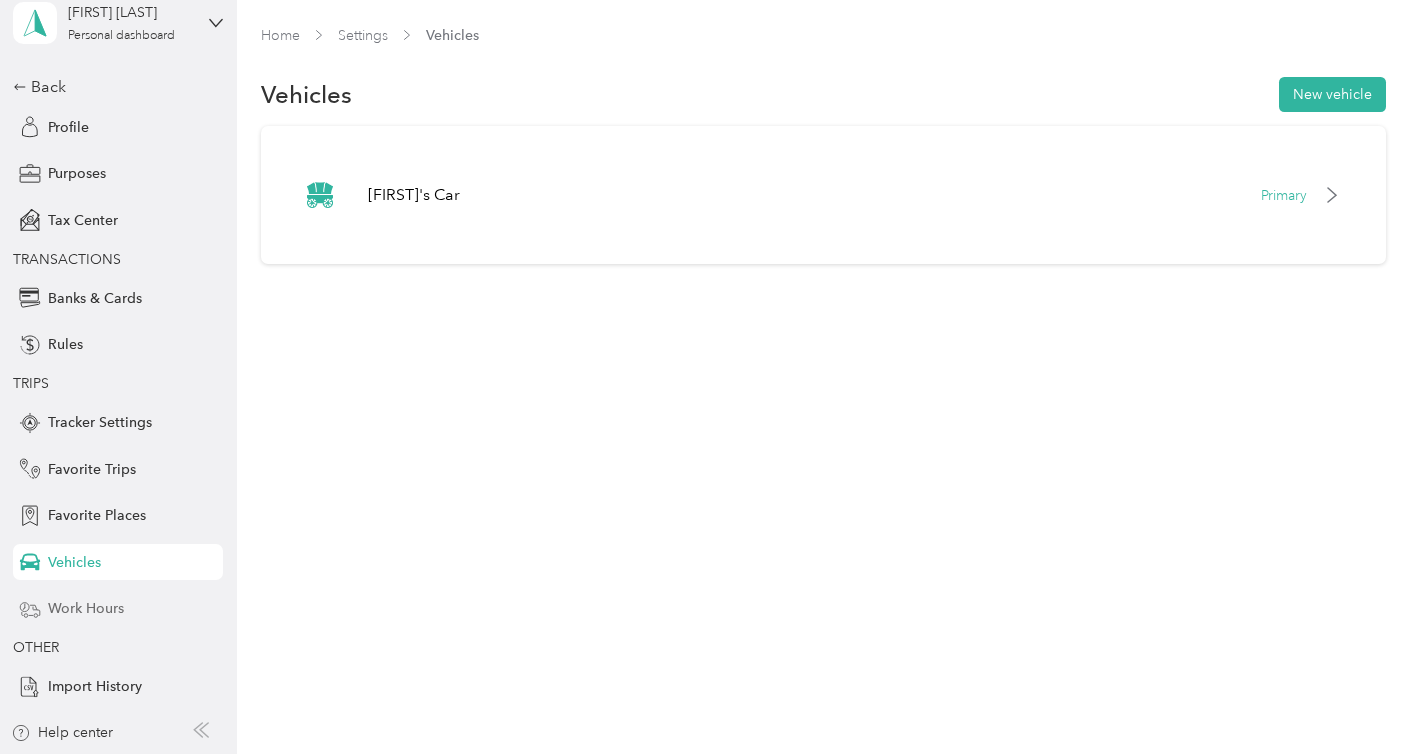 click on "Work Hours" at bounding box center (118, 609) 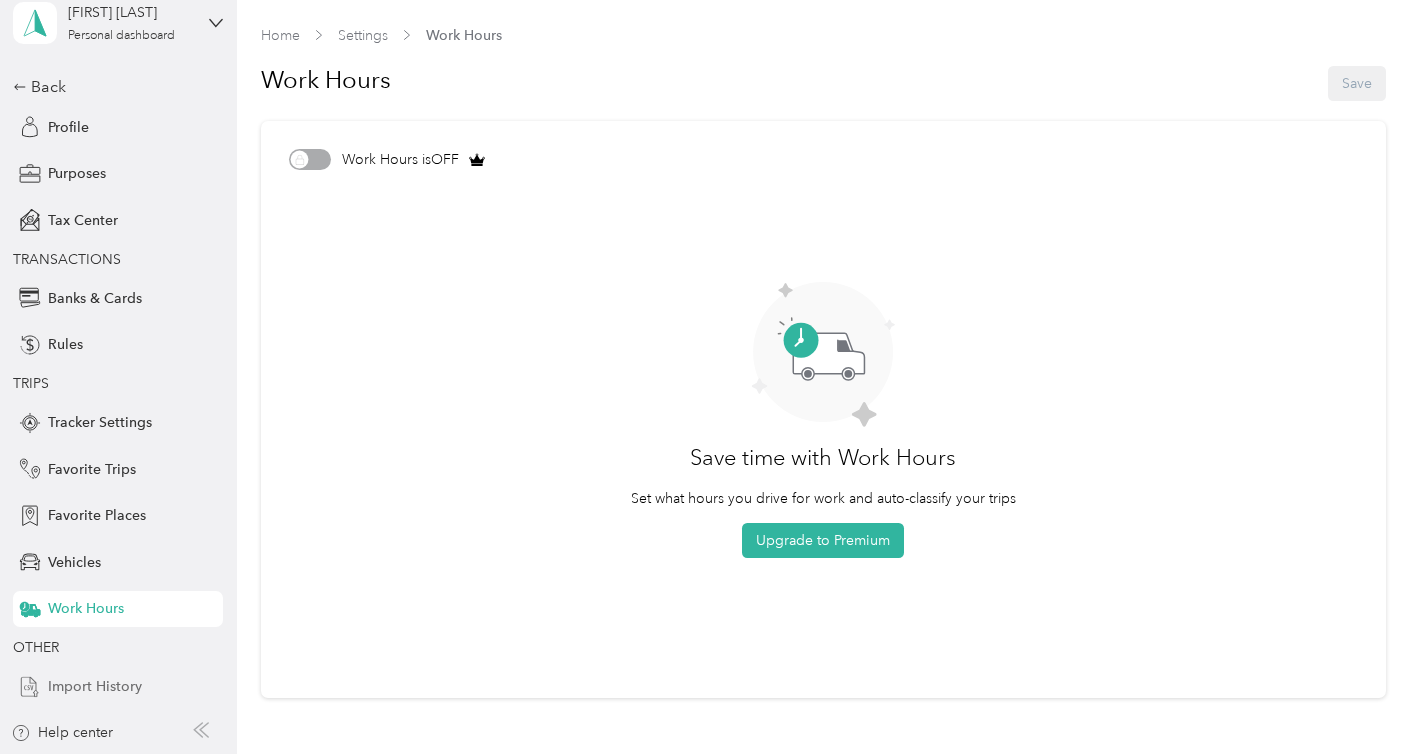 click on "Import History" at bounding box center [95, 686] 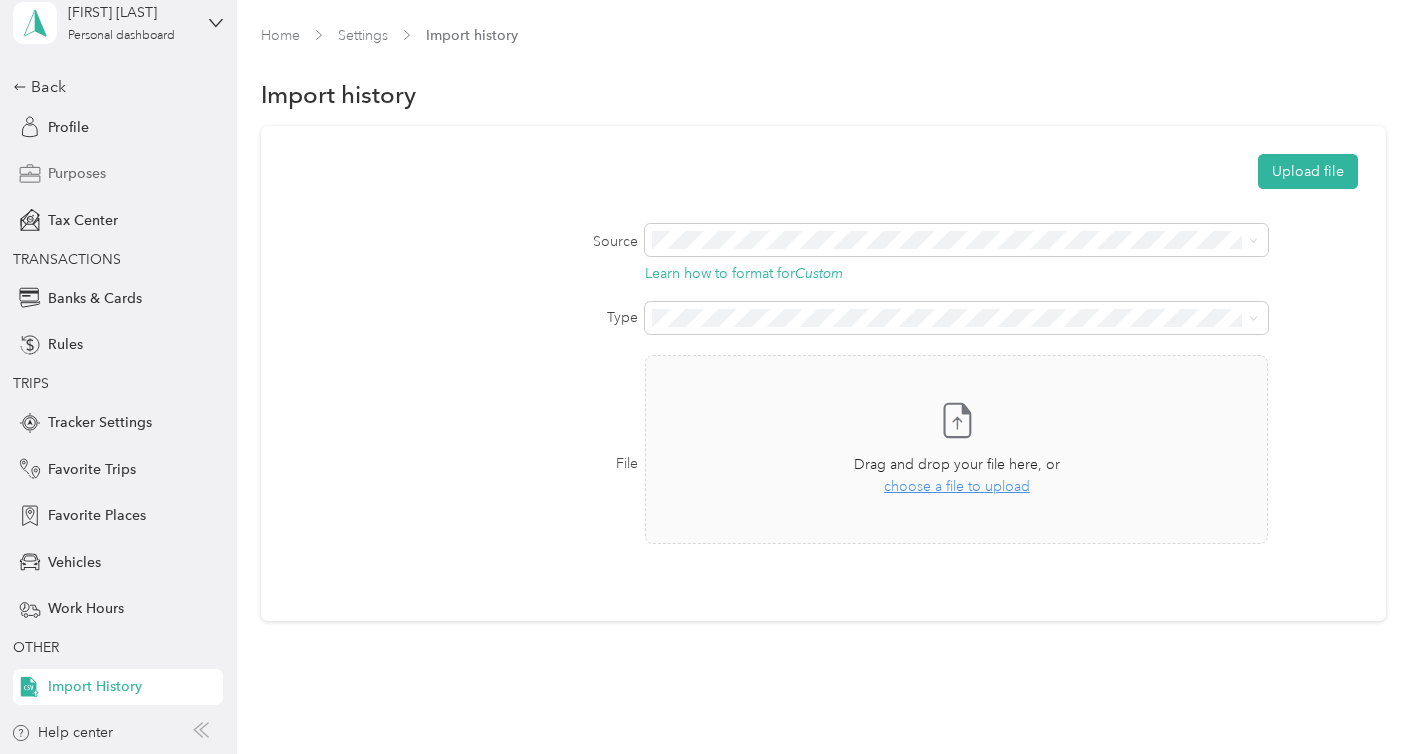 click on "Purposes" at bounding box center (77, 173) 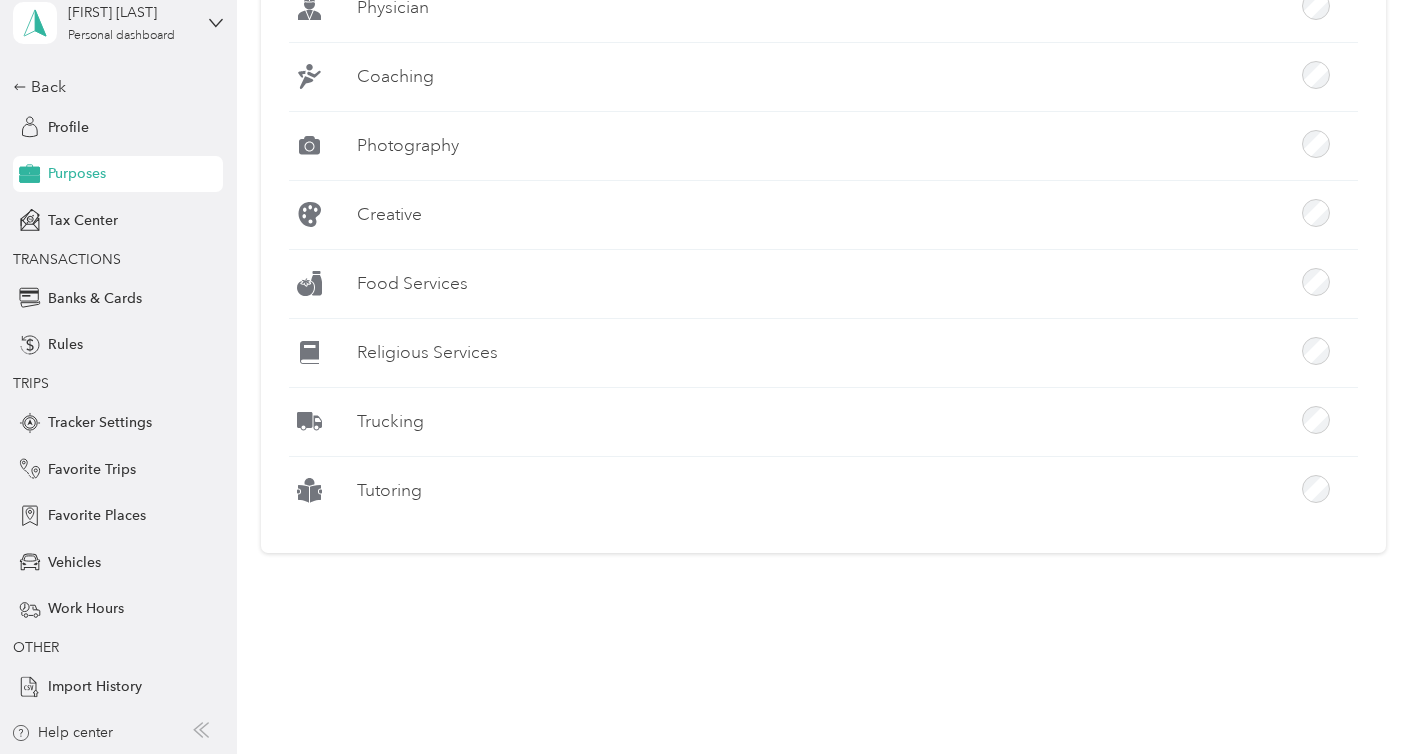 scroll, scrollTop: 1898, scrollLeft: 0, axis: vertical 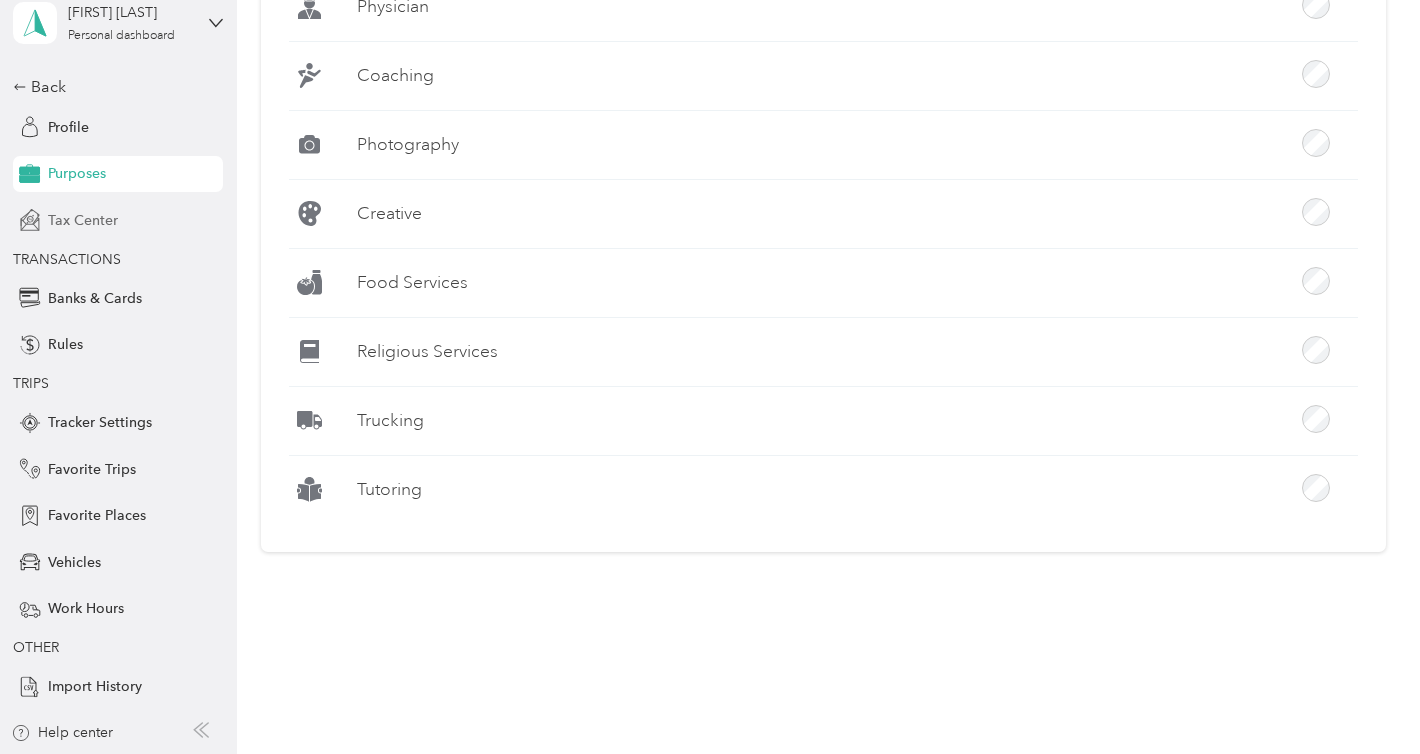click on "Tax Center" at bounding box center (83, 220) 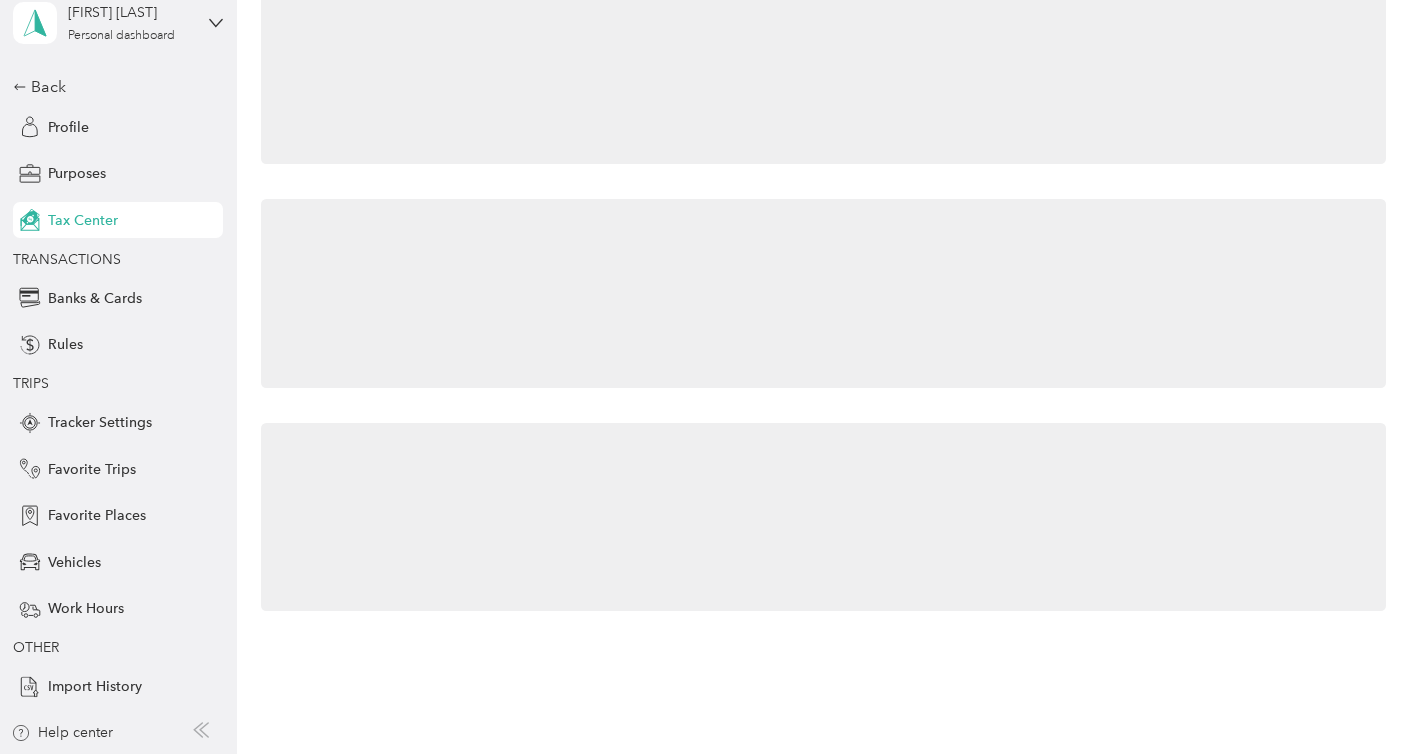 scroll, scrollTop: 0, scrollLeft: 0, axis: both 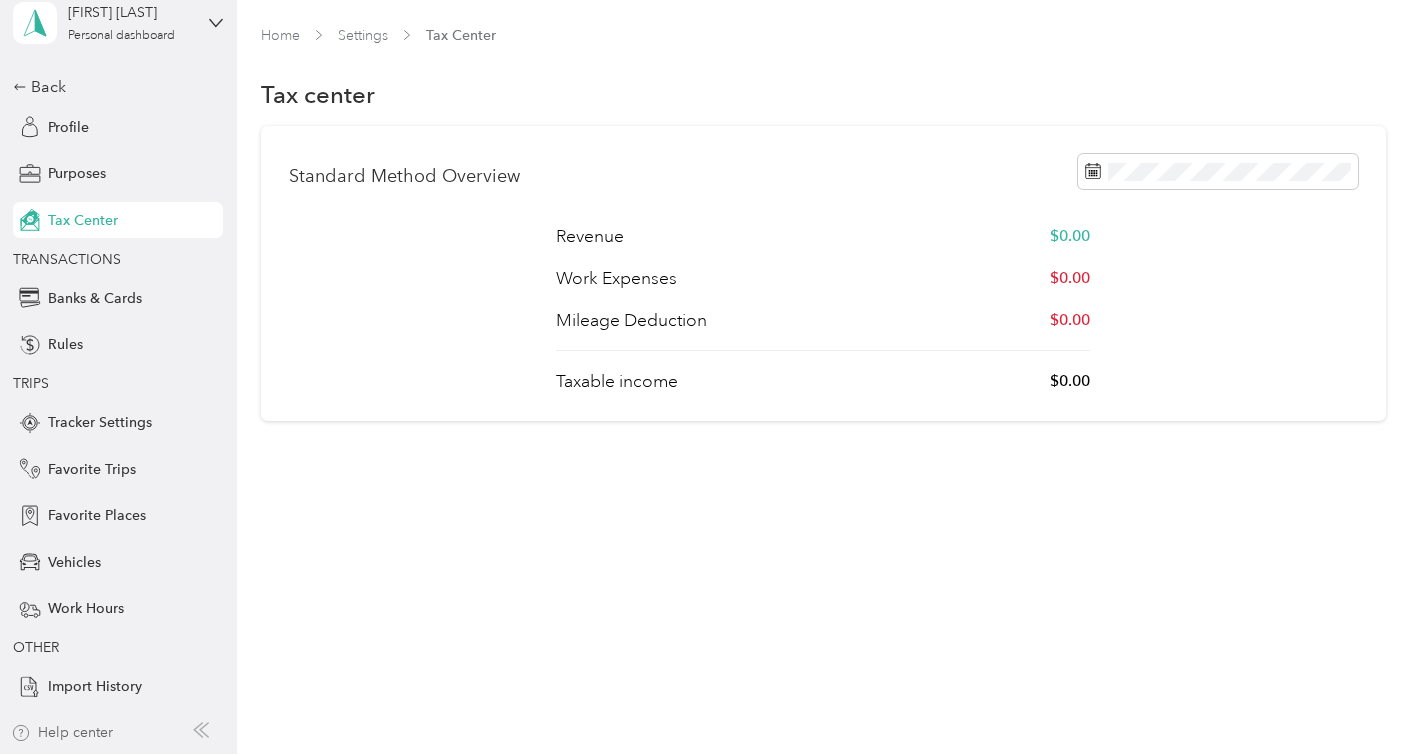 click on "Help center" at bounding box center [62, 732] 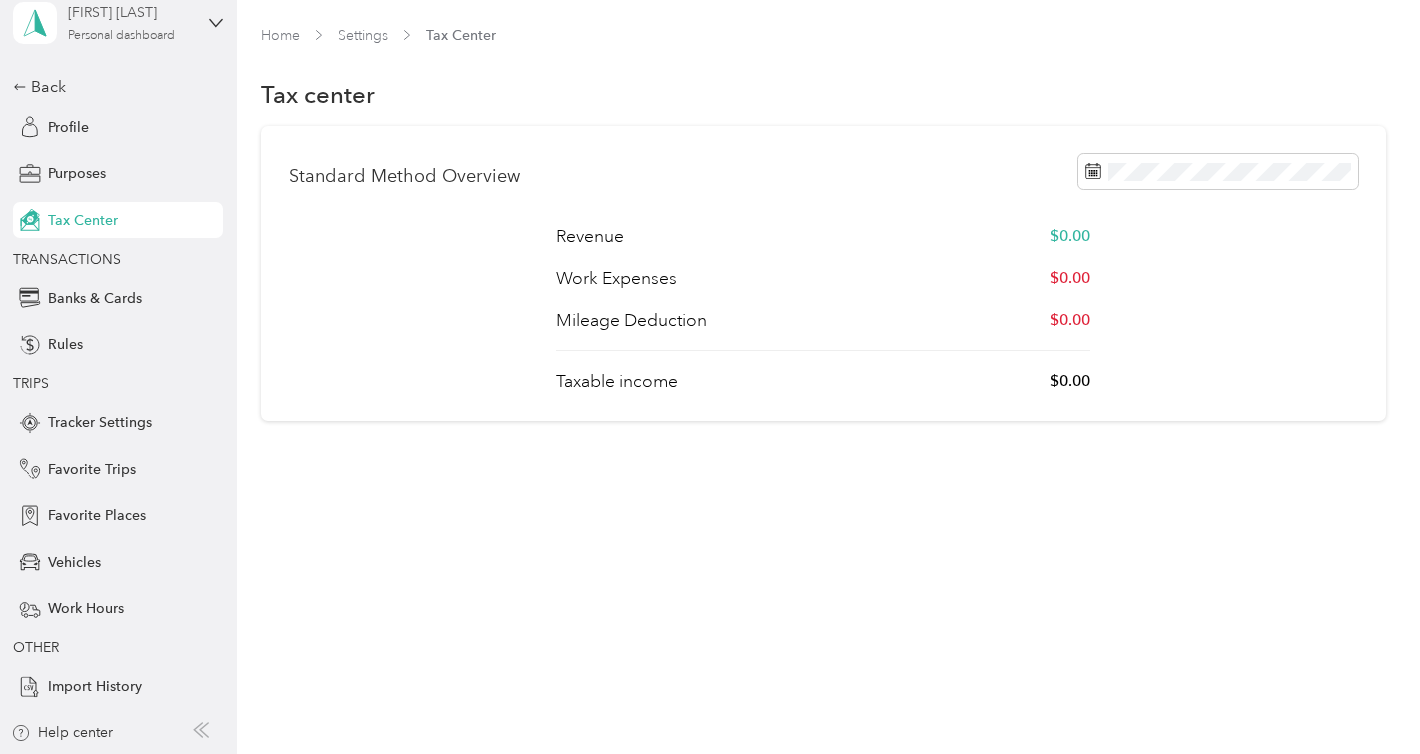 click on "Lisa Comeau Personal dashboard" at bounding box center [130, 22] 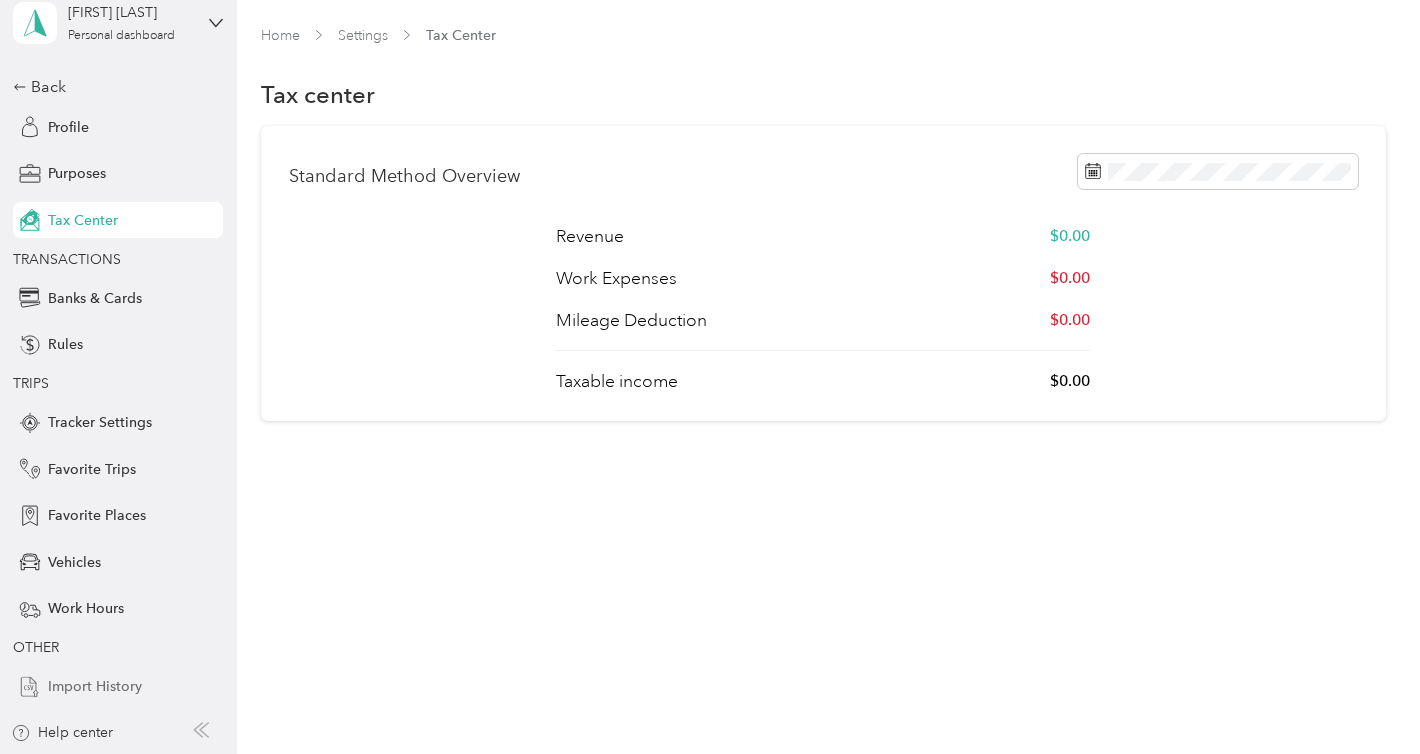click on "Back Profile Purposes Tax Center TRANSACTIONS Banks & Cards Rules TRIPS Tracker Settings Favorite Trips Favorite Places Vehicles Work Hours OTHER Import History" at bounding box center (118, 390) 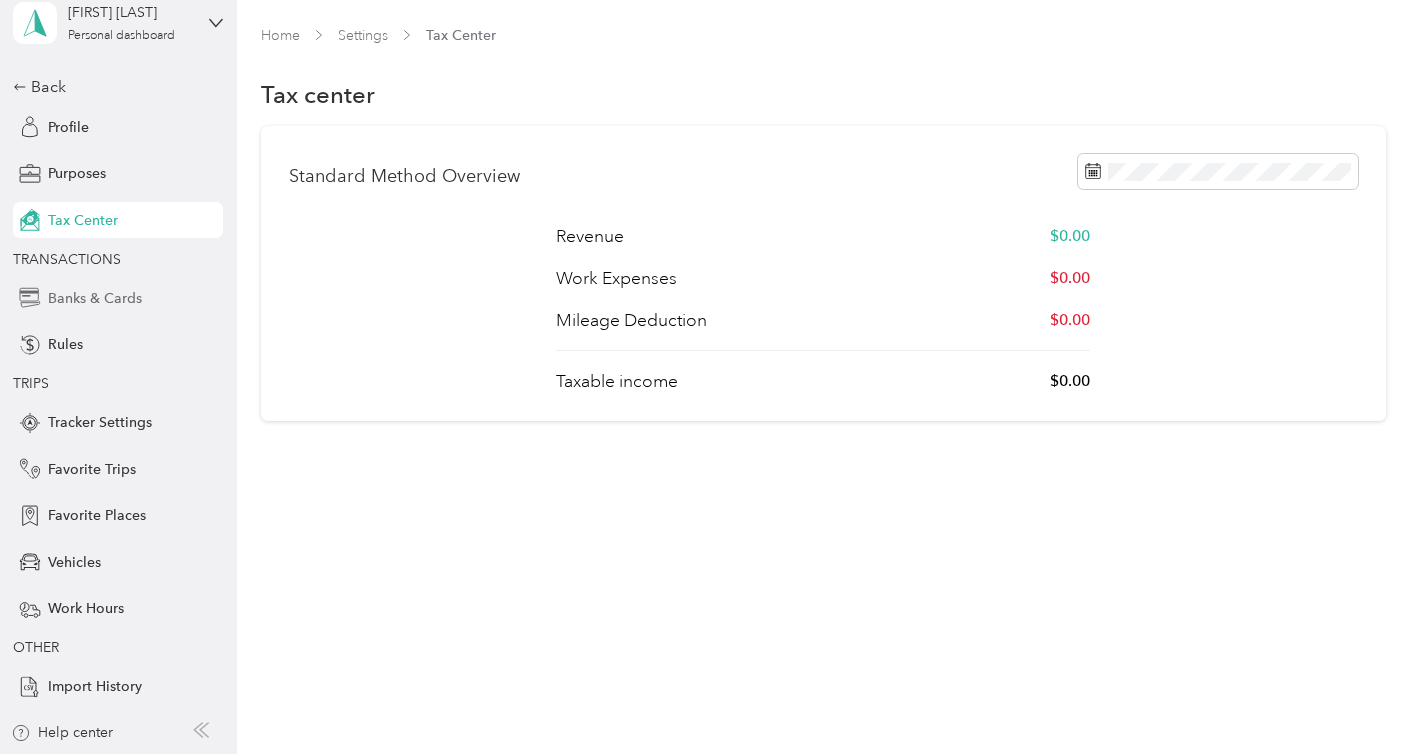 click on "Banks & Cards" at bounding box center (118, 298) 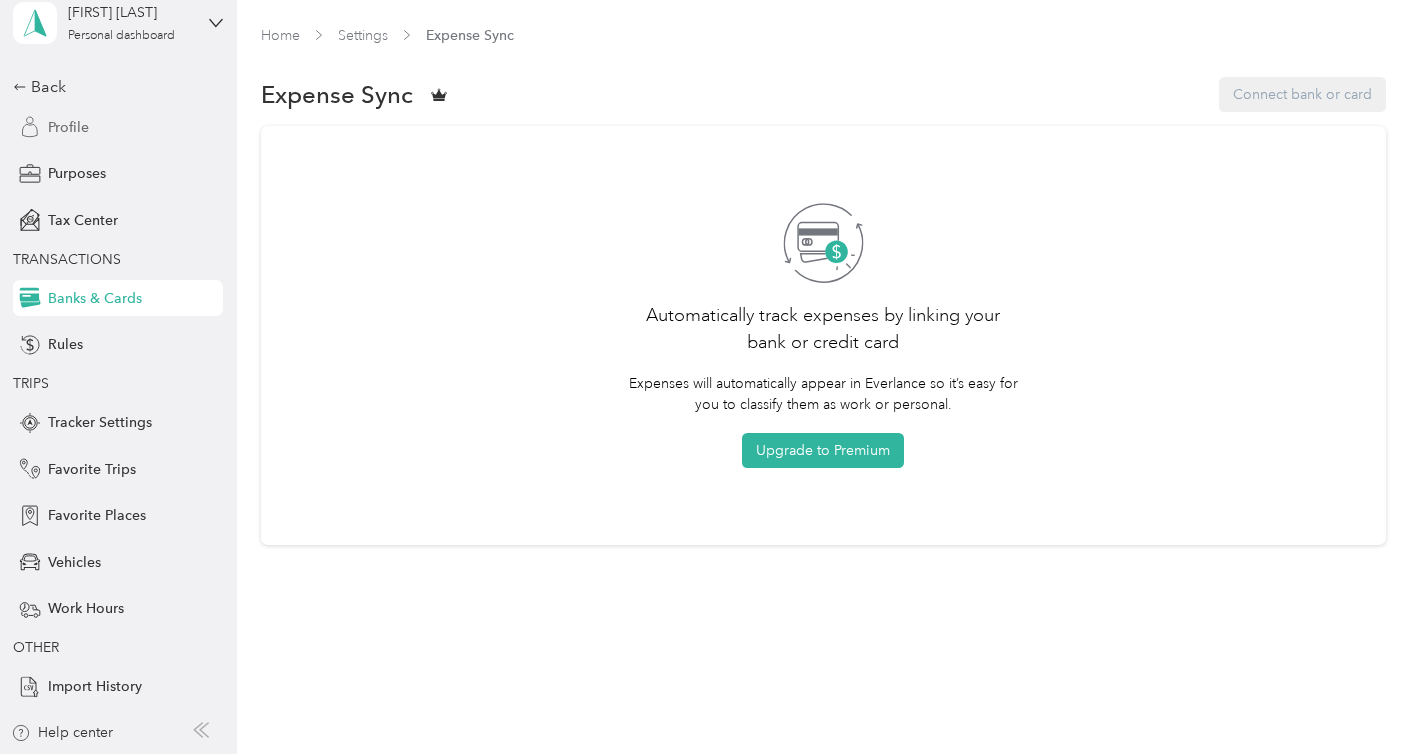 click on "Profile" at bounding box center (68, 127) 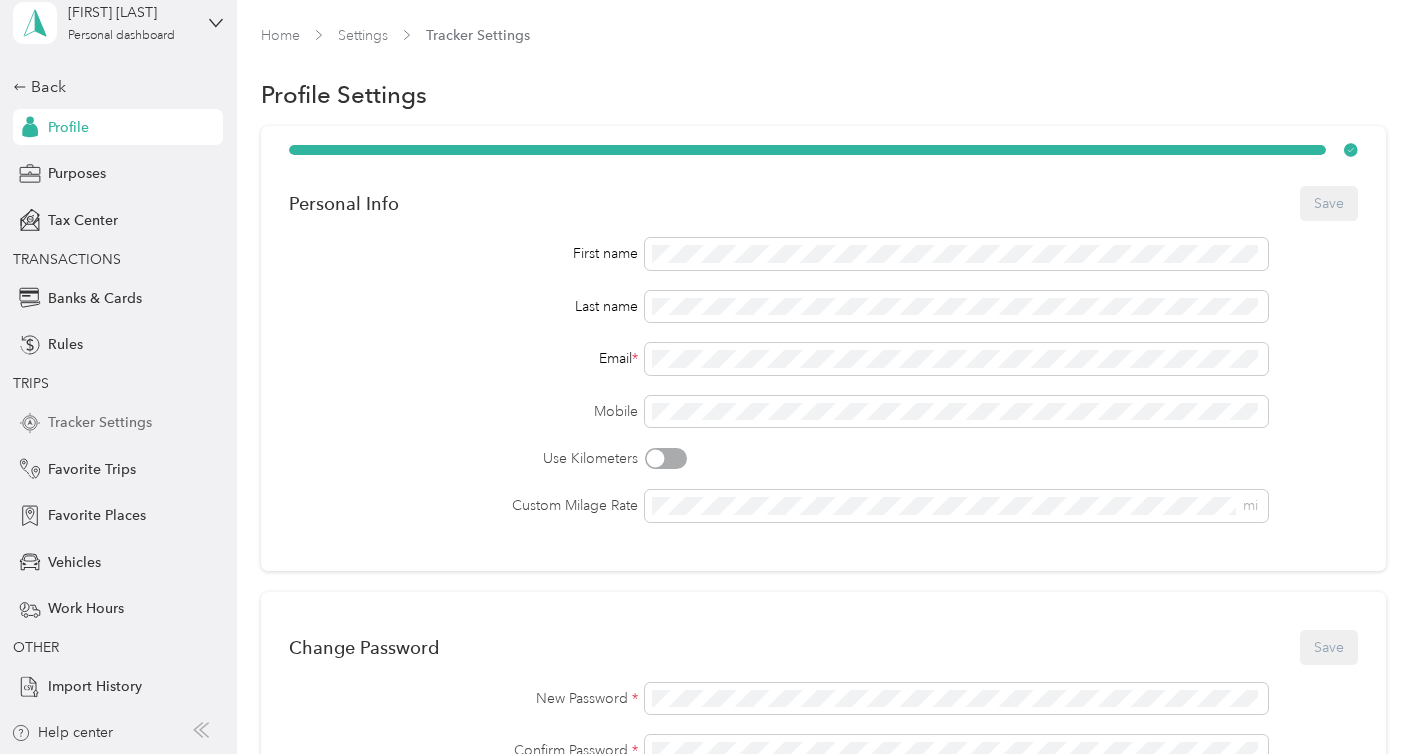 click on "Tracker Settings" at bounding box center (100, 422) 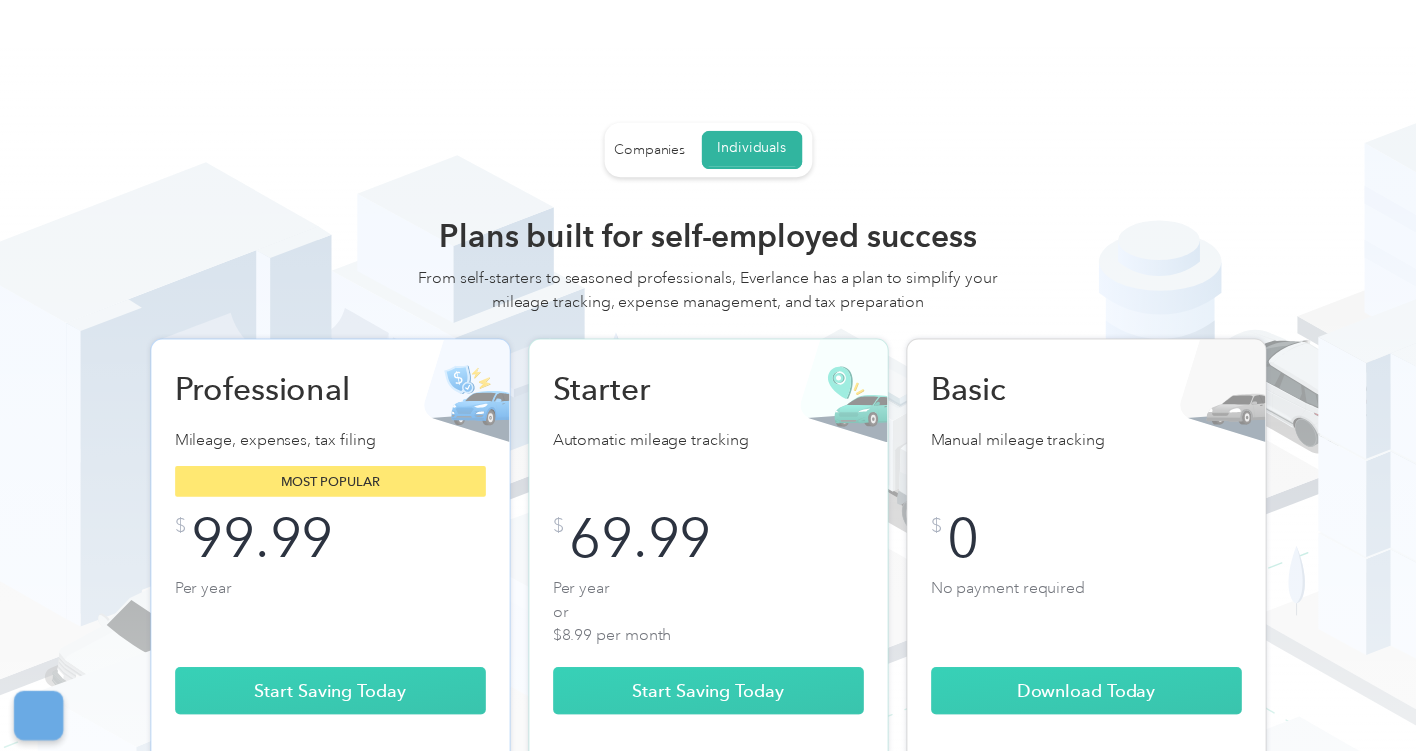 scroll, scrollTop: 0, scrollLeft: 0, axis: both 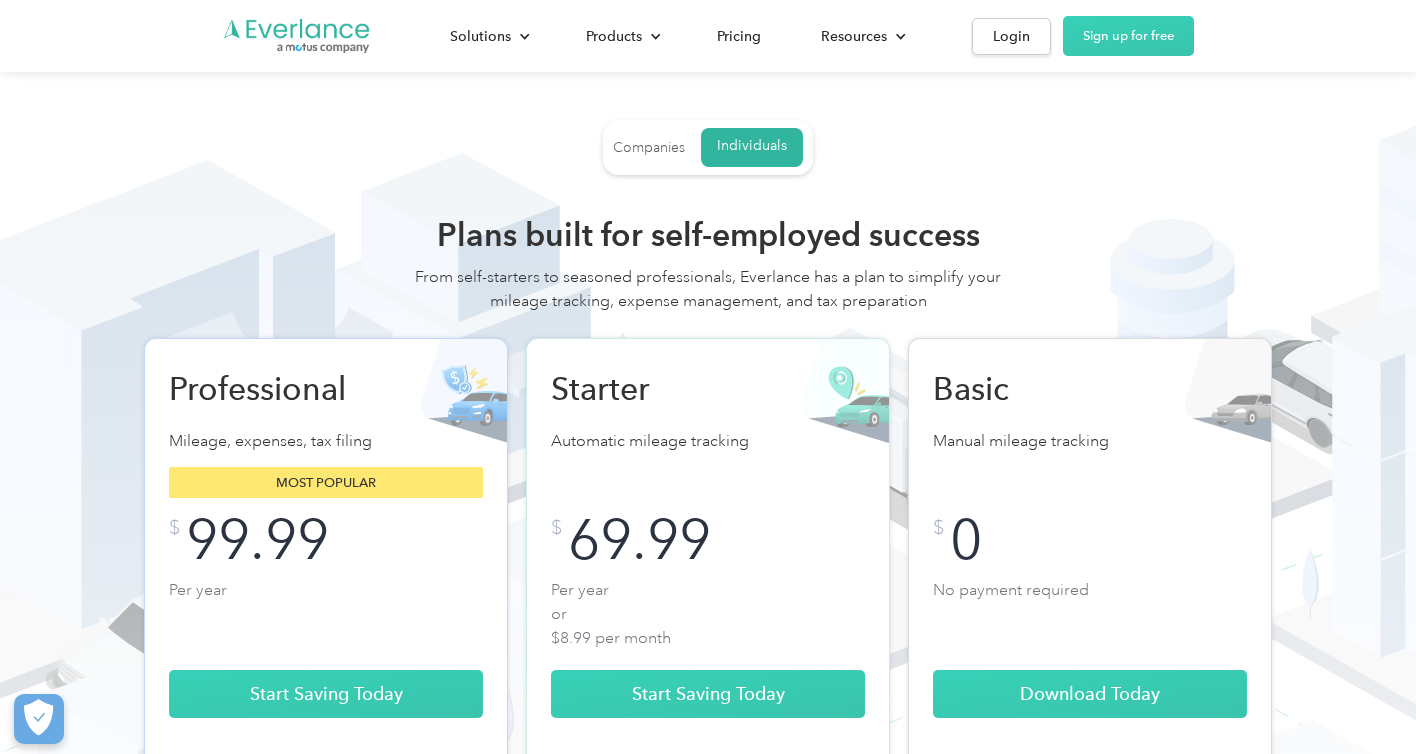 click on "Companies" at bounding box center (649, 148) 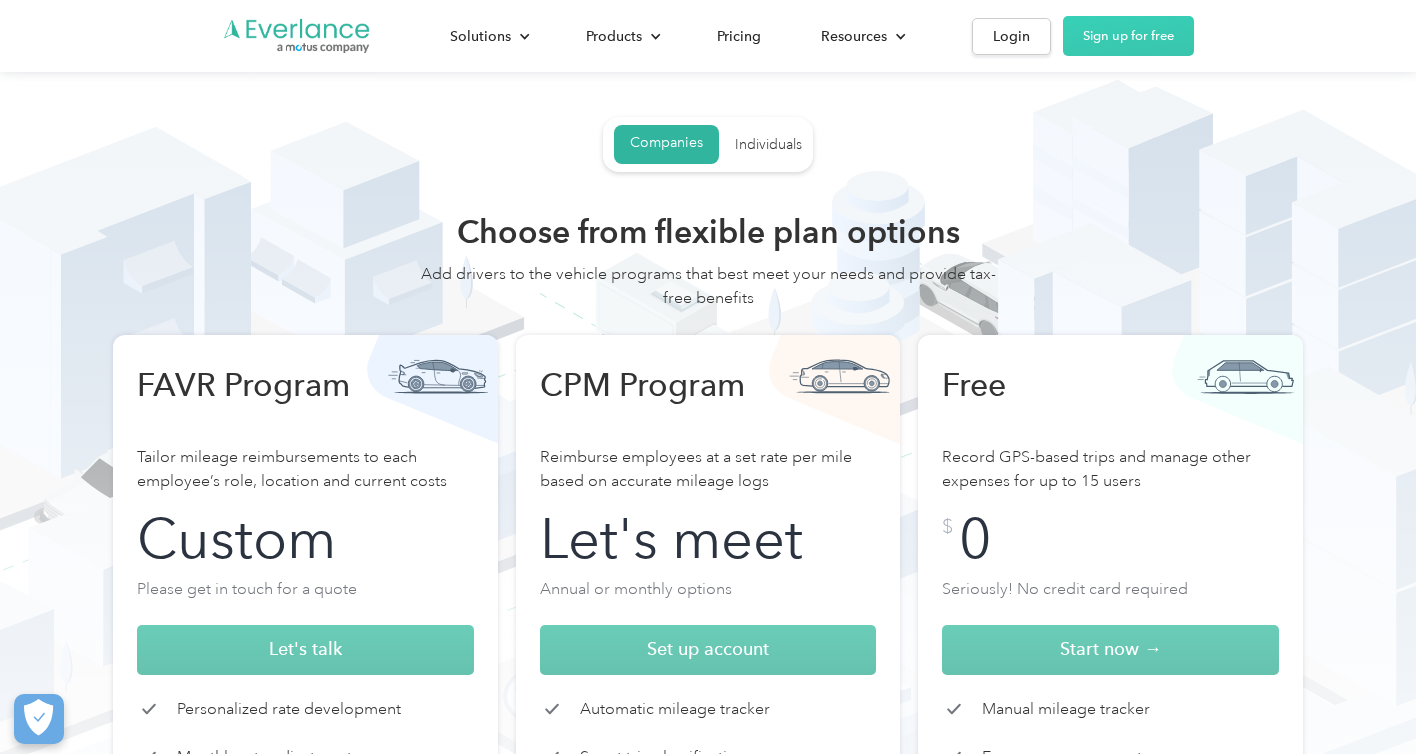 scroll, scrollTop: 4, scrollLeft: 0, axis: vertical 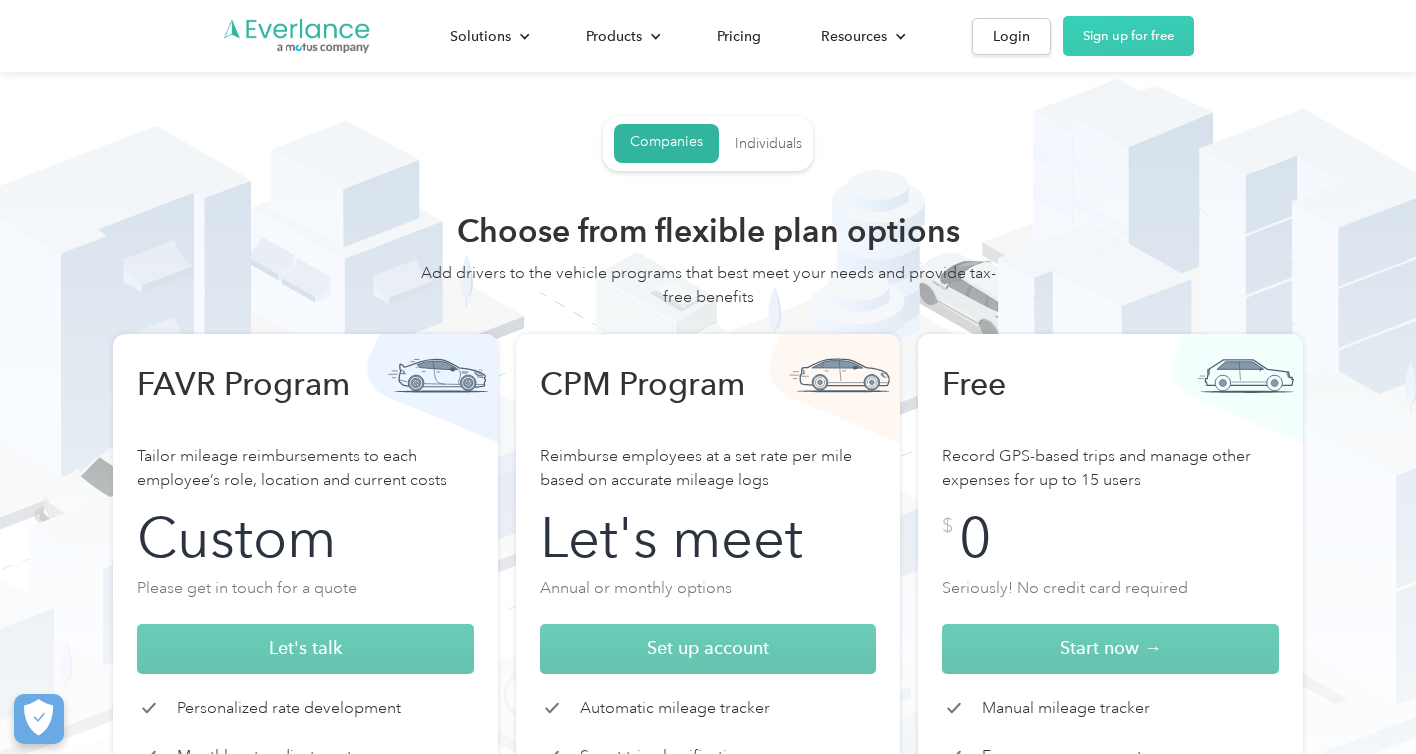 click on "Individuals" at bounding box center [768, 144] 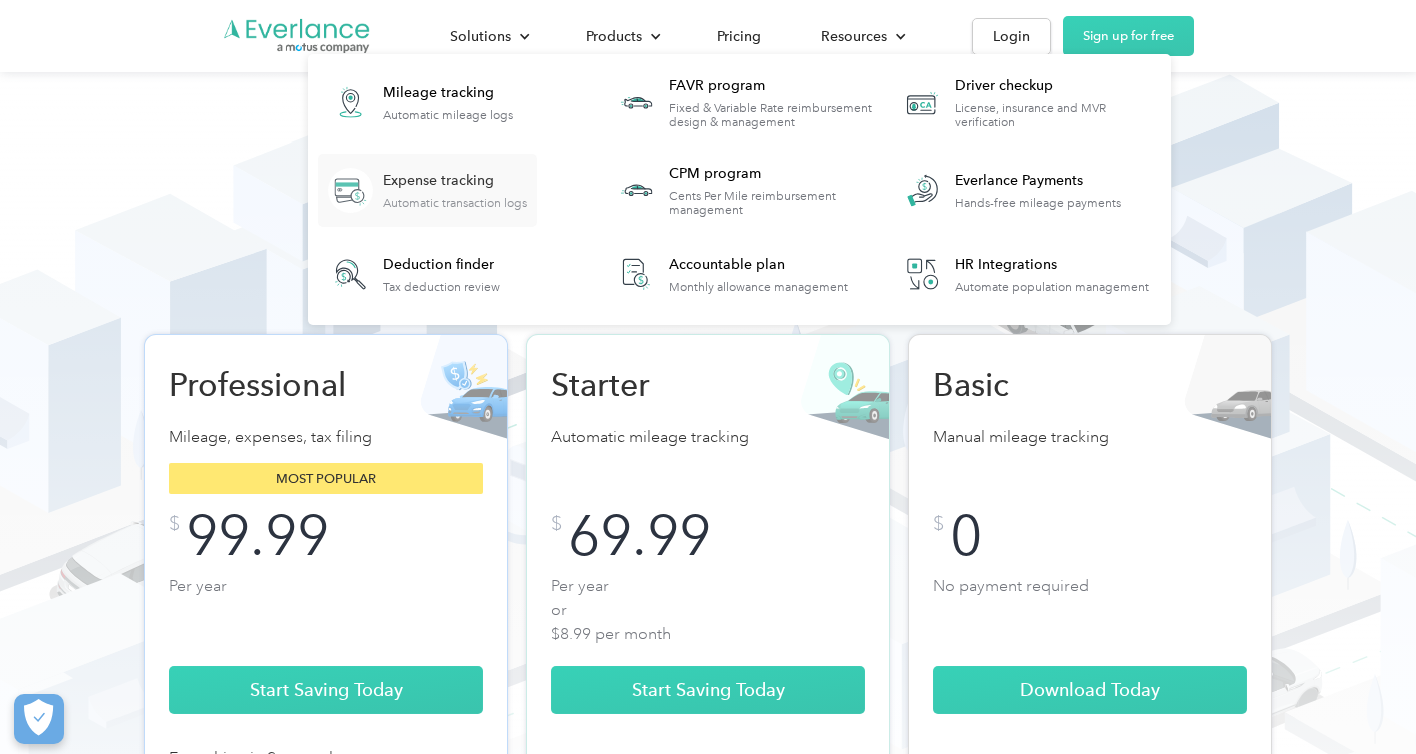 click on "Expense tracking" at bounding box center [455, 181] 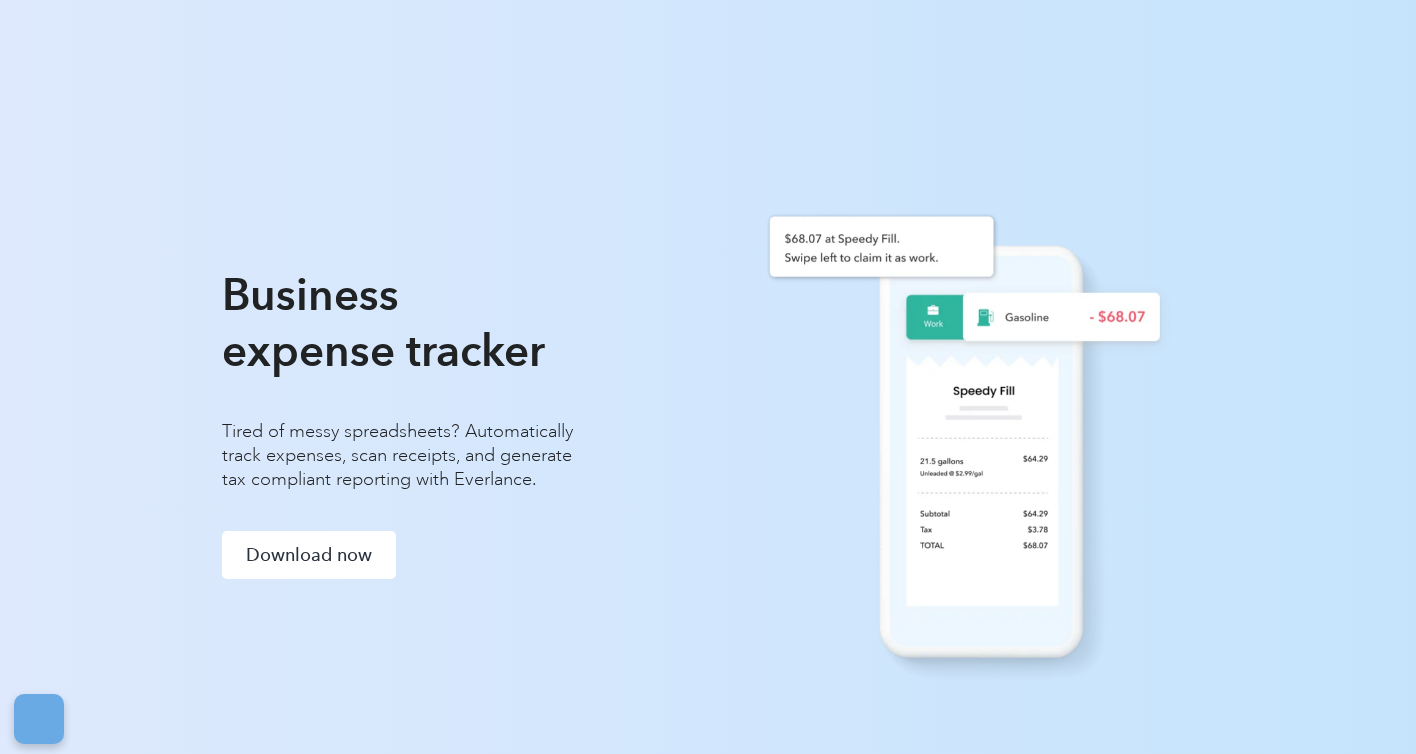 scroll, scrollTop: 0, scrollLeft: 0, axis: both 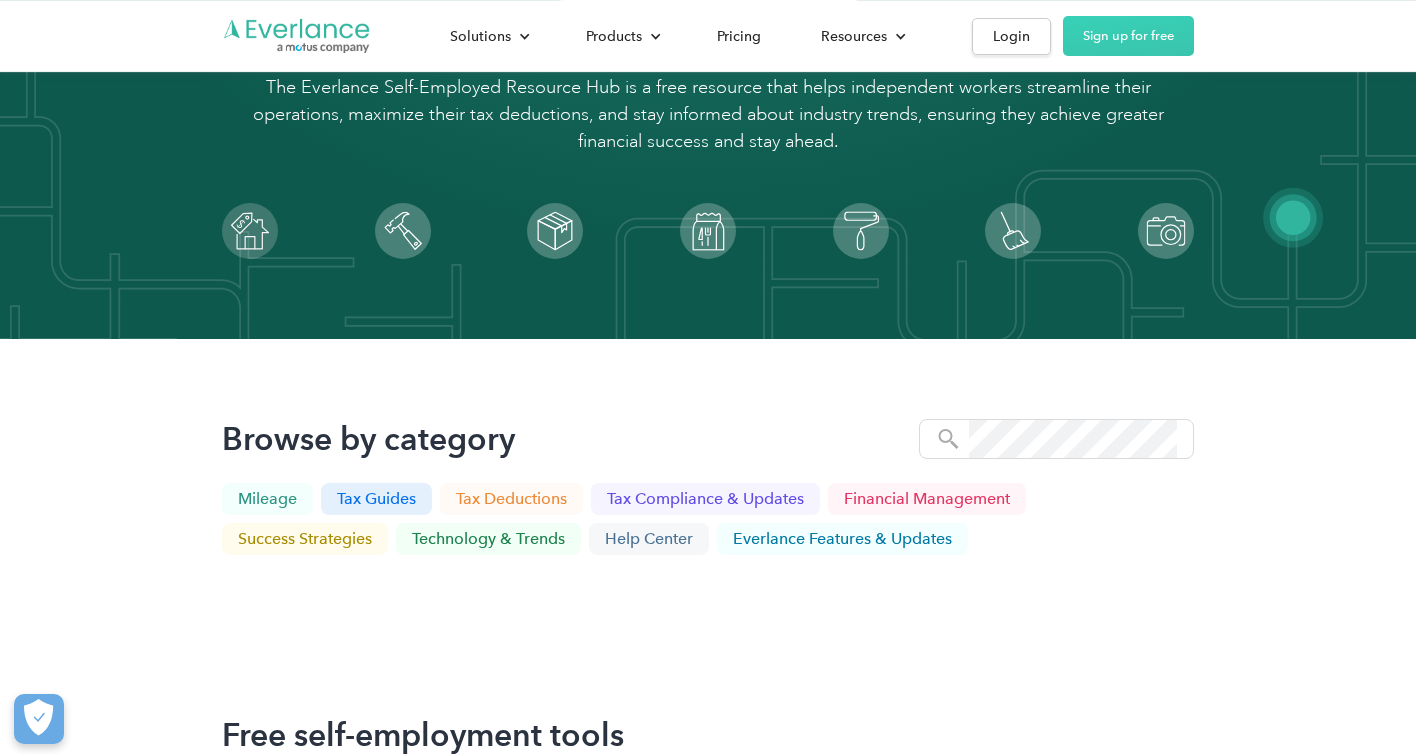 click on "Tax deductions" at bounding box center (511, 499) 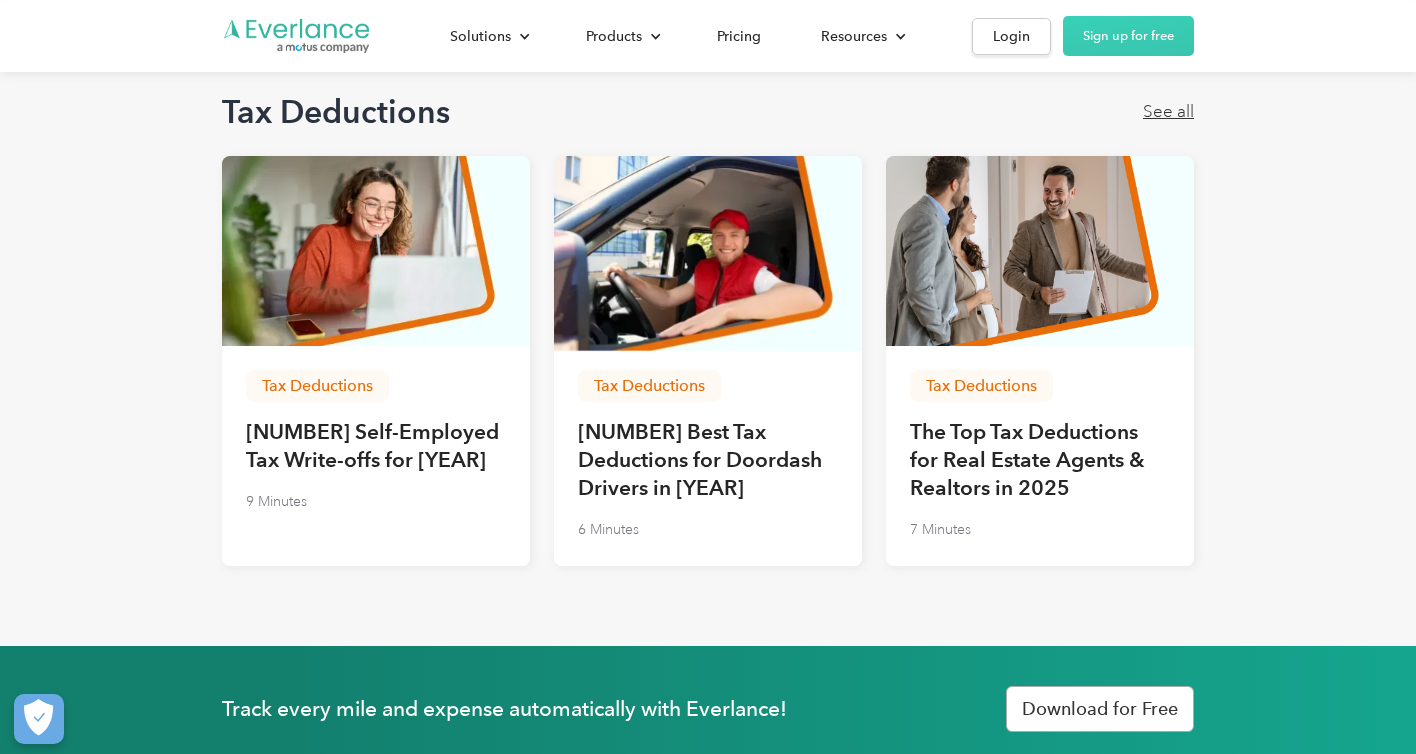 scroll, scrollTop: 2724, scrollLeft: 0, axis: vertical 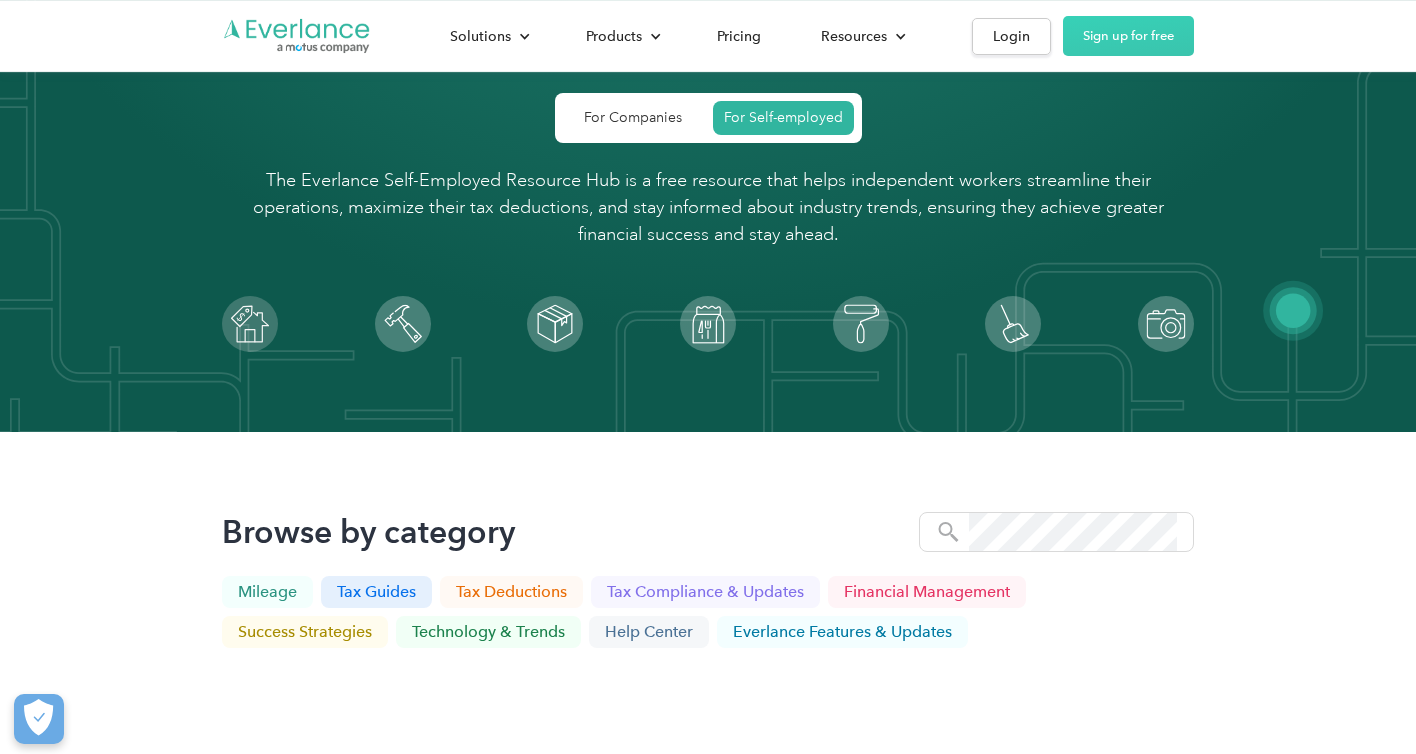 click on "Tax compliance & updates" at bounding box center [705, 592] 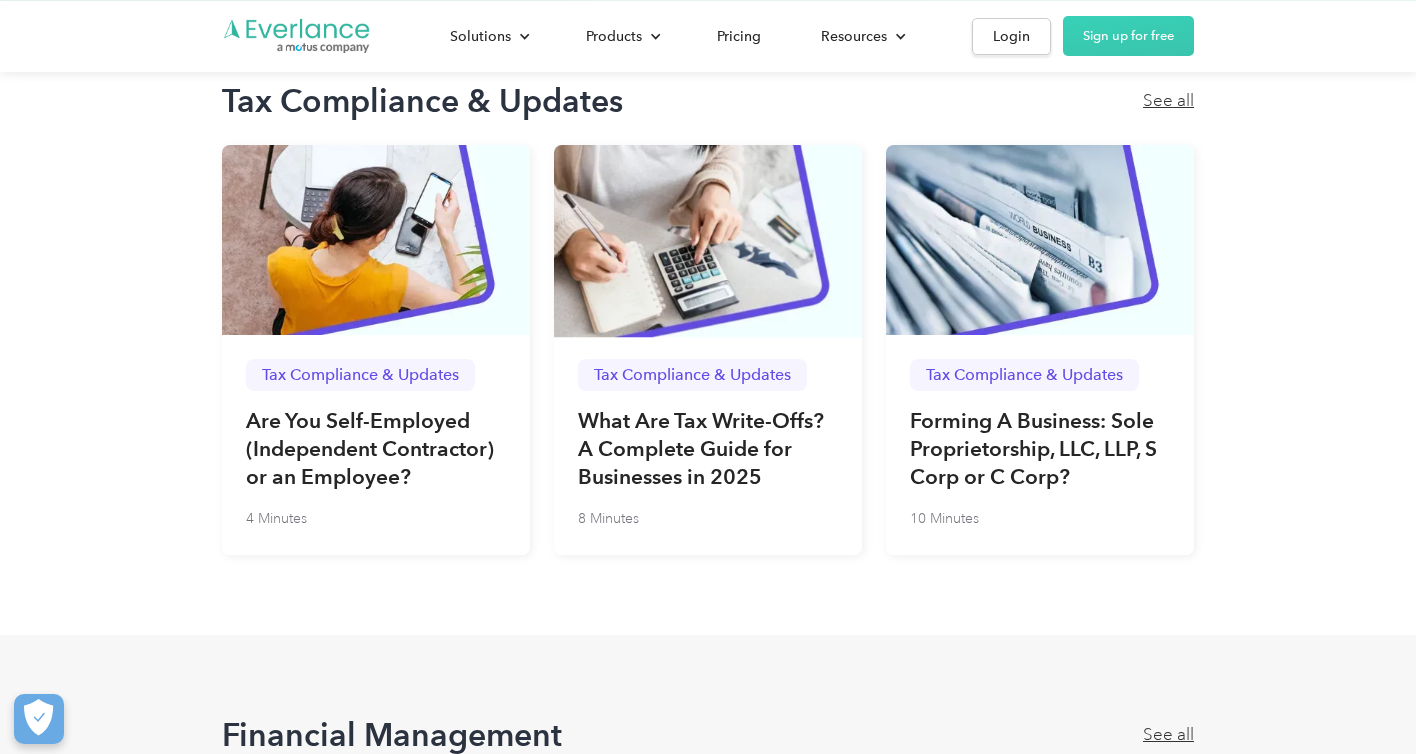 scroll, scrollTop: 3485, scrollLeft: 0, axis: vertical 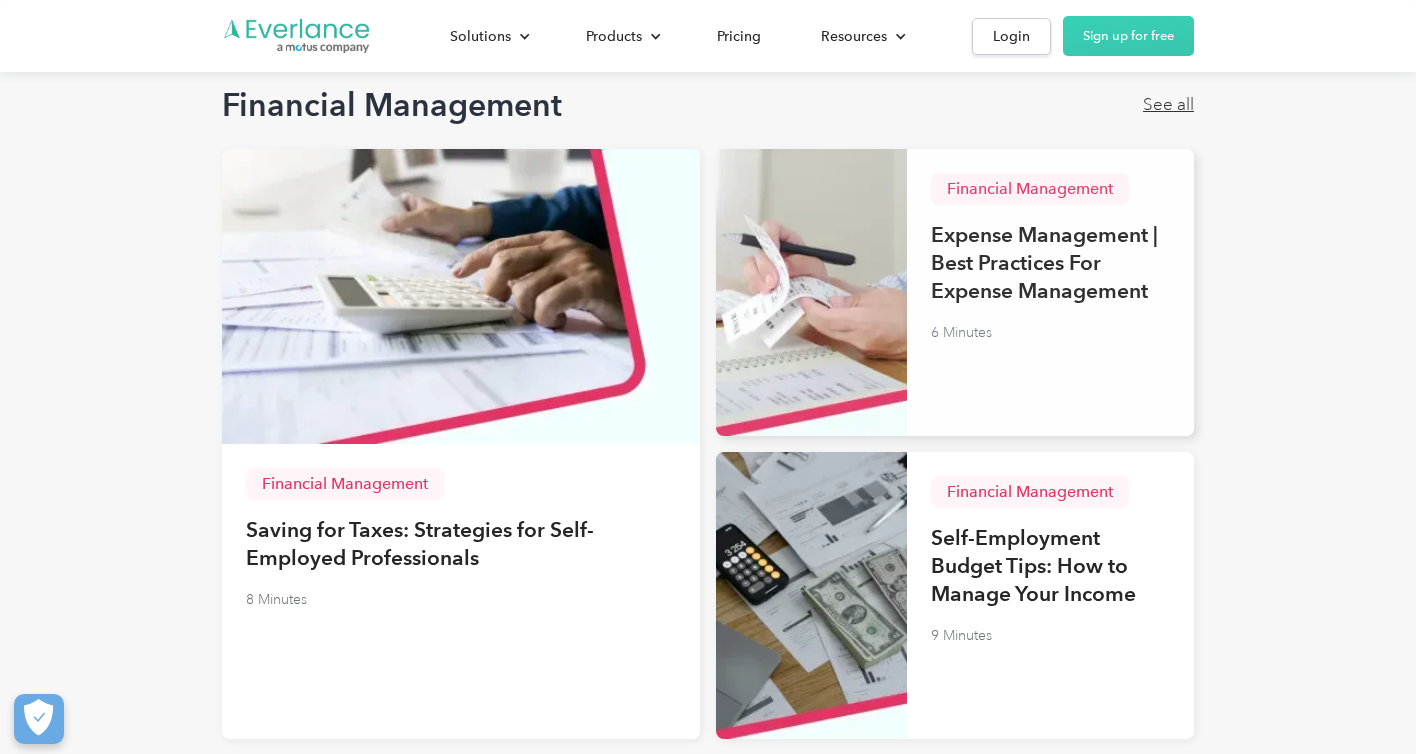 click on "Financial Management" at bounding box center [1030, 189] 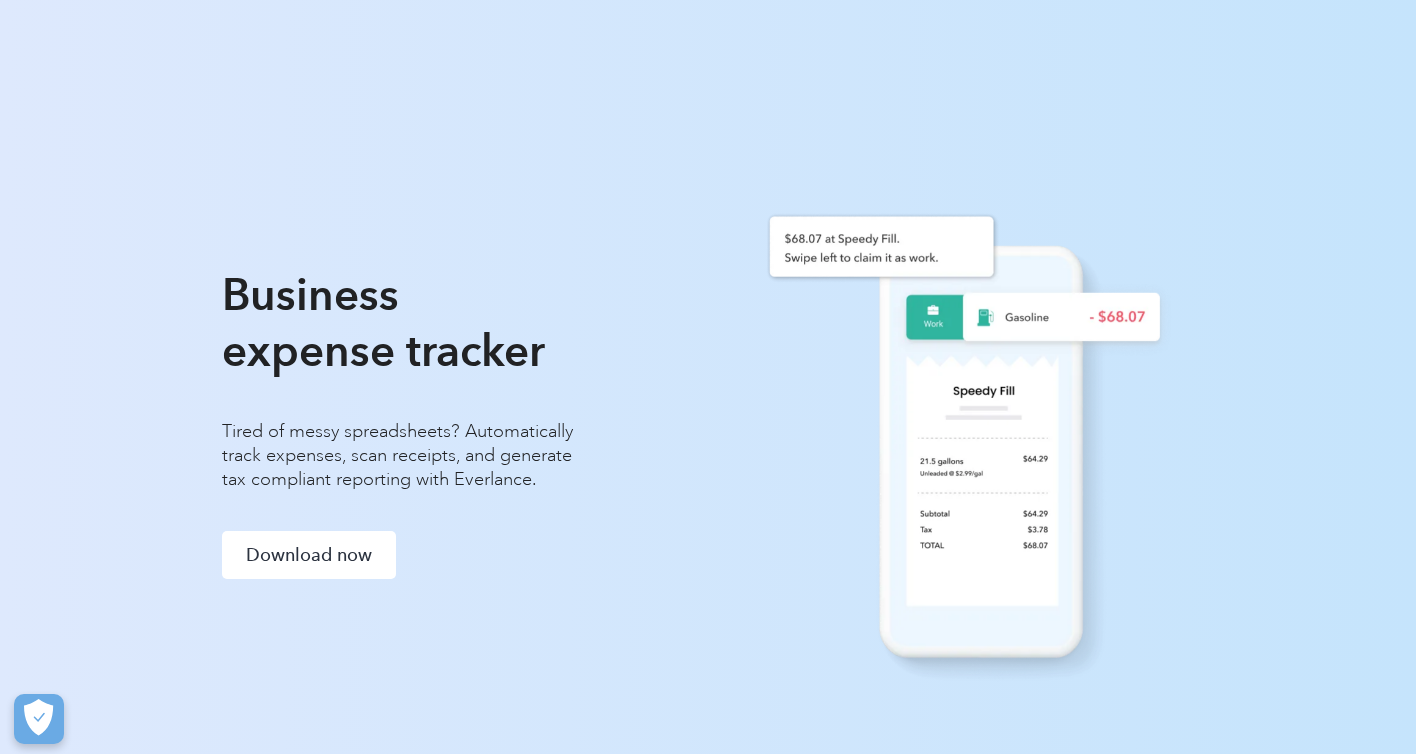 scroll, scrollTop: 0, scrollLeft: 0, axis: both 